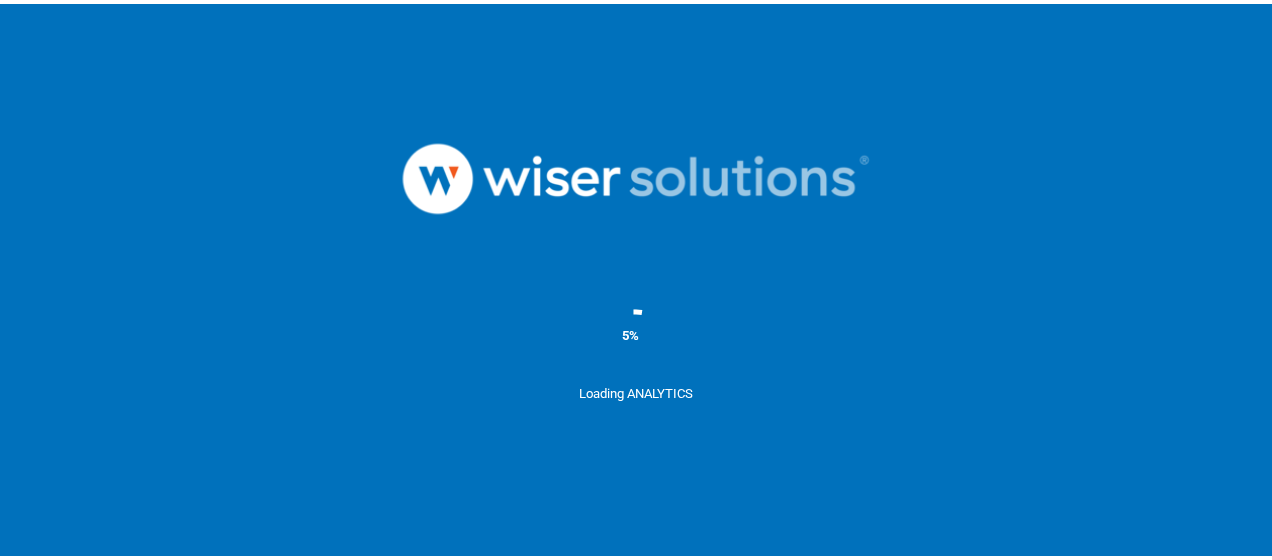 scroll, scrollTop: 0, scrollLeft: 0, axis: both 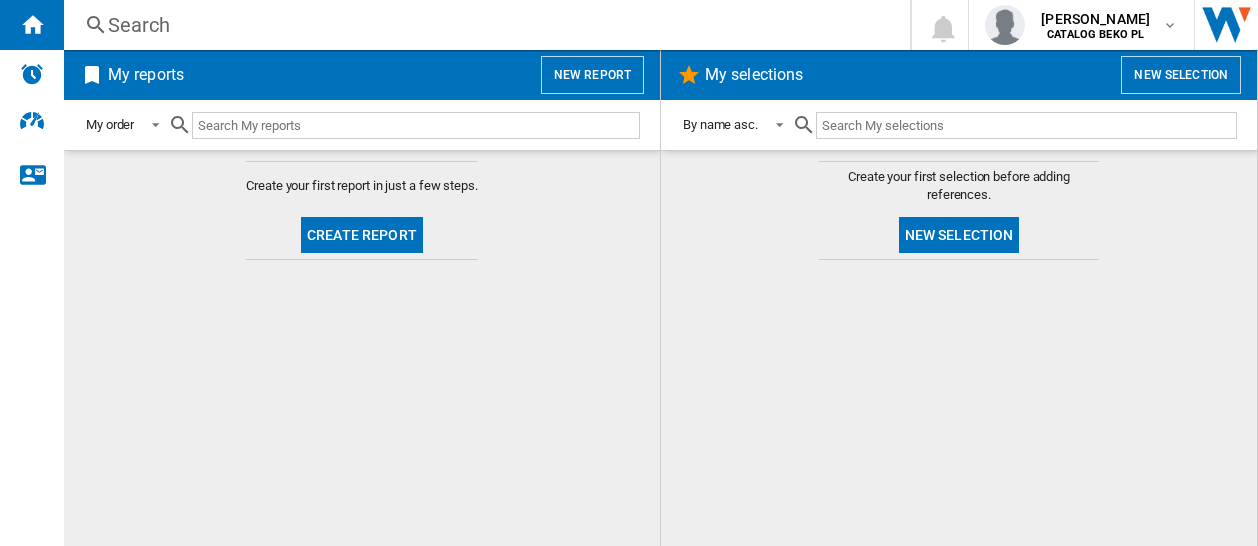 click on "Create your first selection before adding references.
New selection" 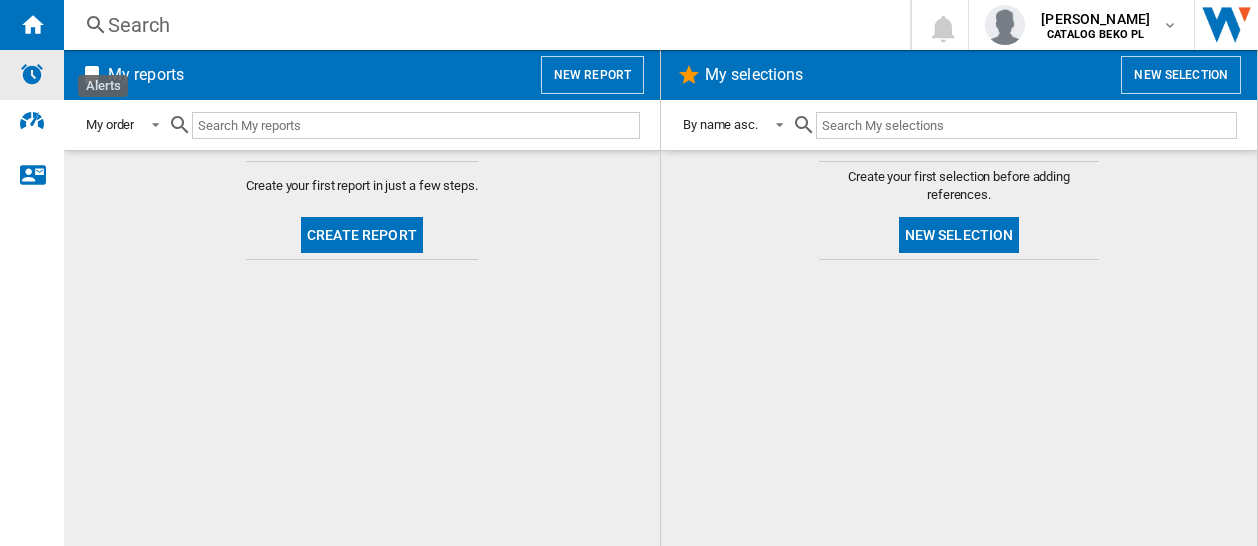 click at bounding box center [32, 74] 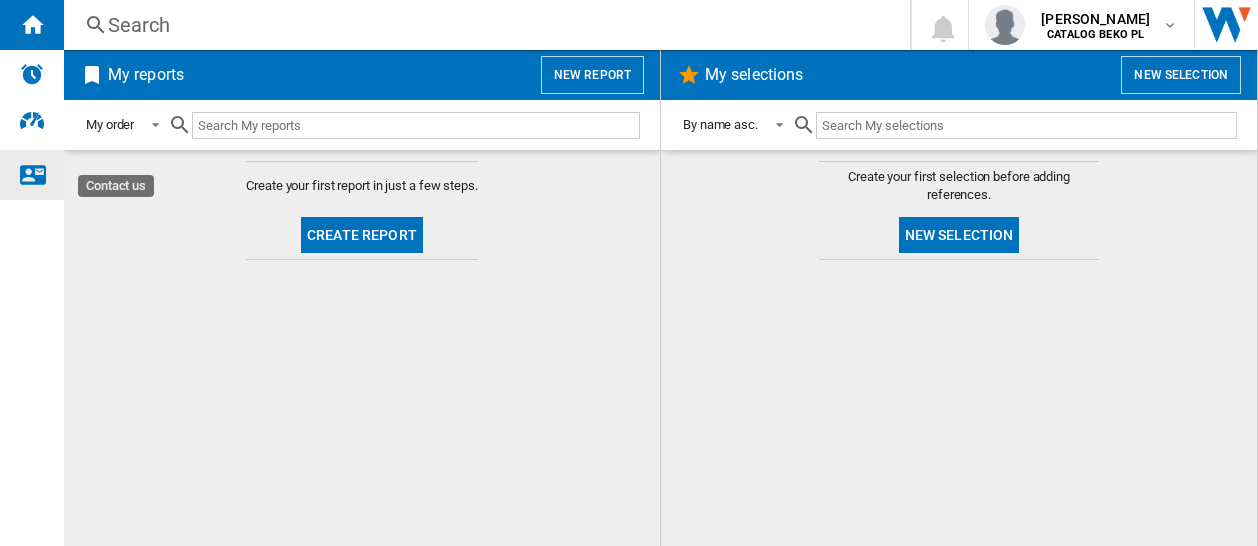 drag, startPoint x: 31, startPoint y: 173, endPoint x: 30, endPoint y: 159, distance: 14.035668 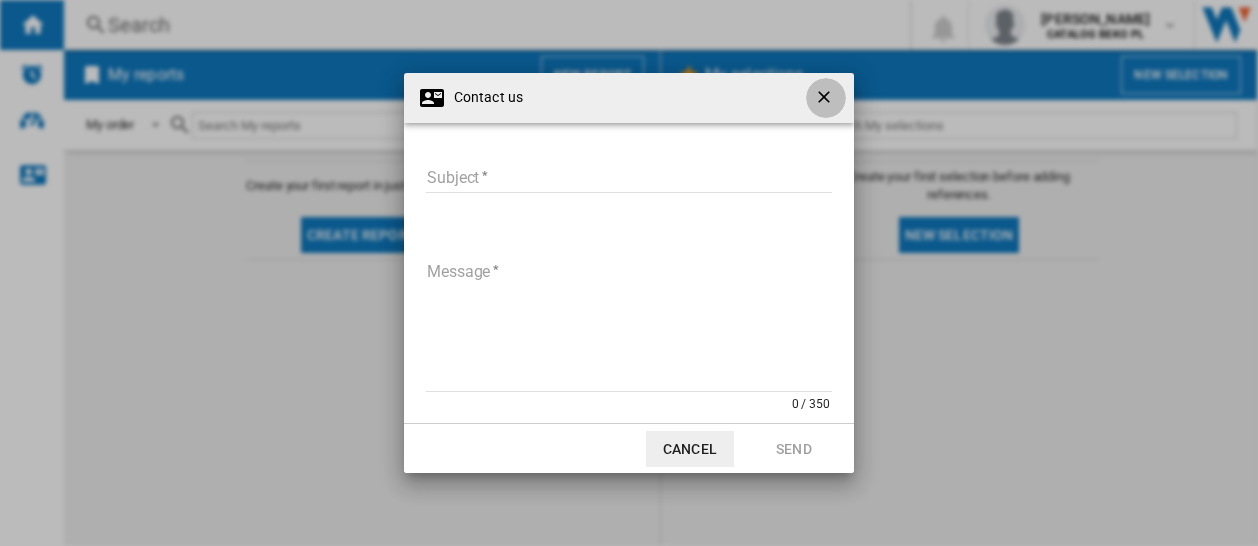 click at bounding box center (826, 99) 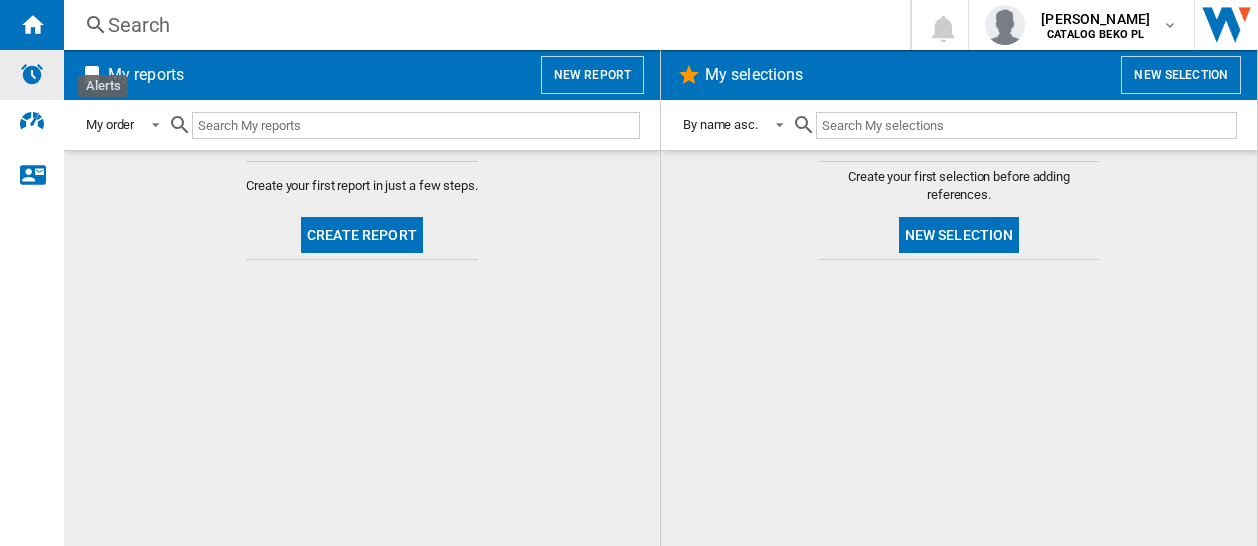 click at bounding box center (32, 74) 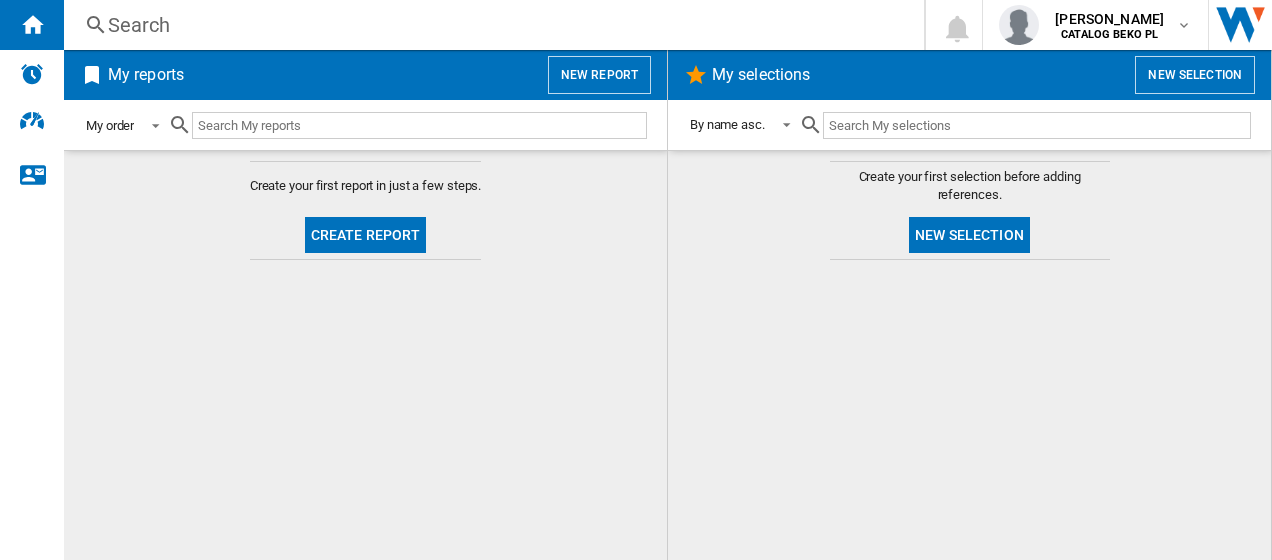 click at bounding box center (150, 124) 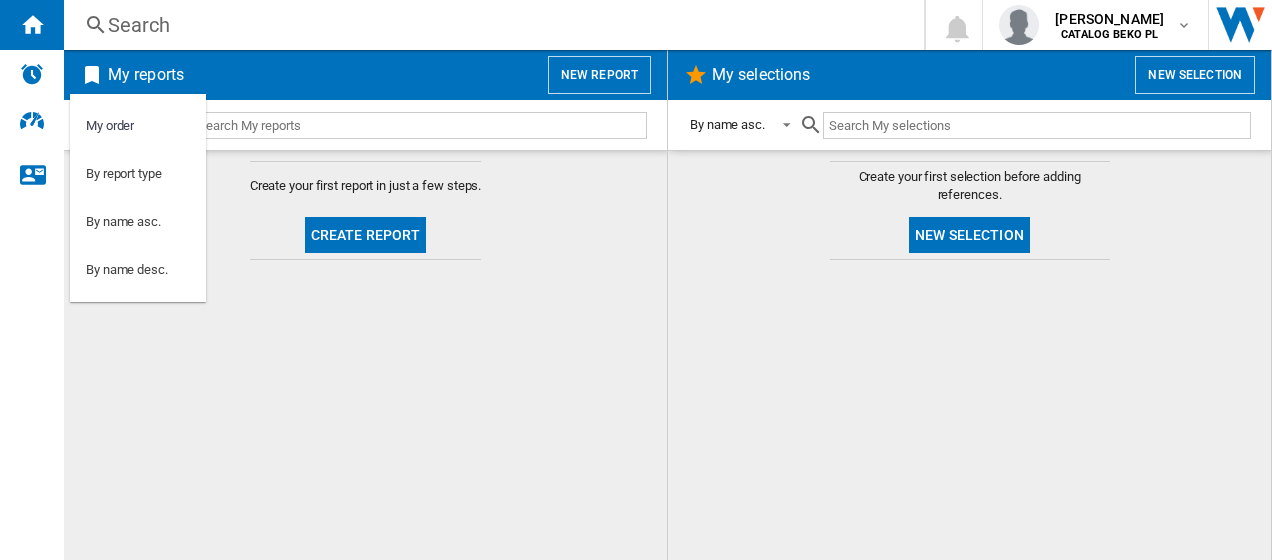 click at bounding box center (636, 280) 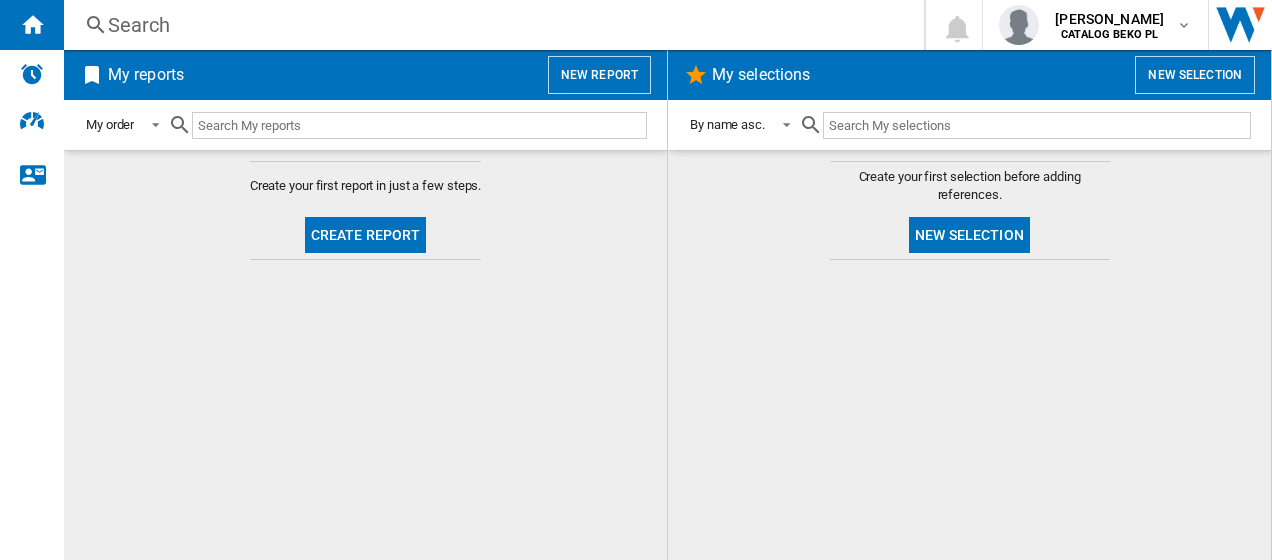 click on "New report" at bounding box center (599, 75) 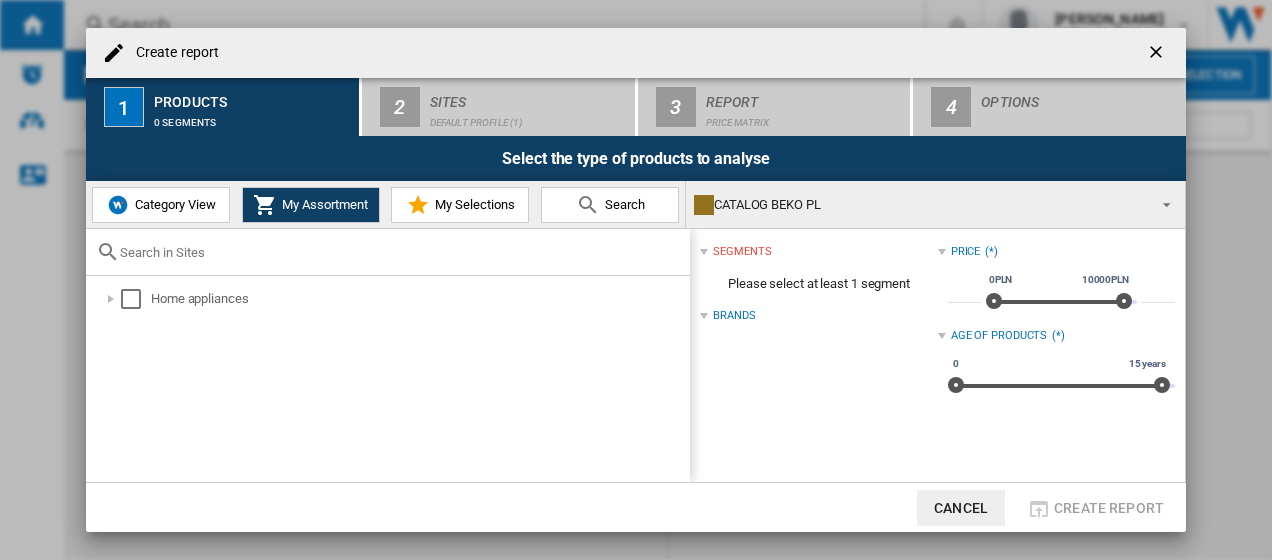 click on "My Selections" at bounding box center [472, 204] 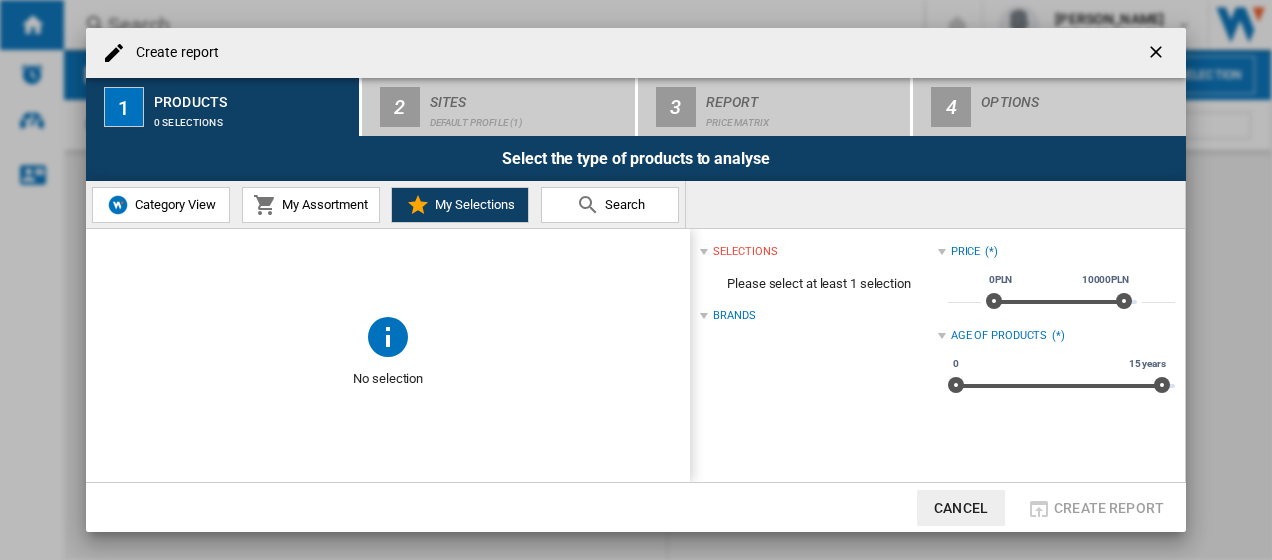 click on "My Assortment" at bounding box center [322, 204] 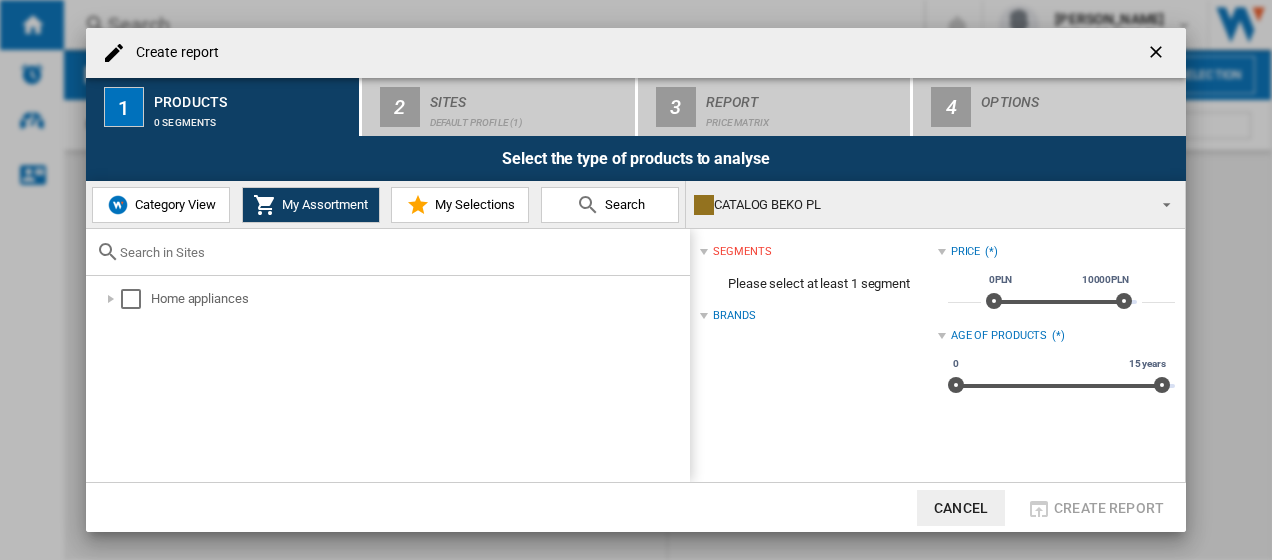 click on "segments" at bounding box center [742, 252] 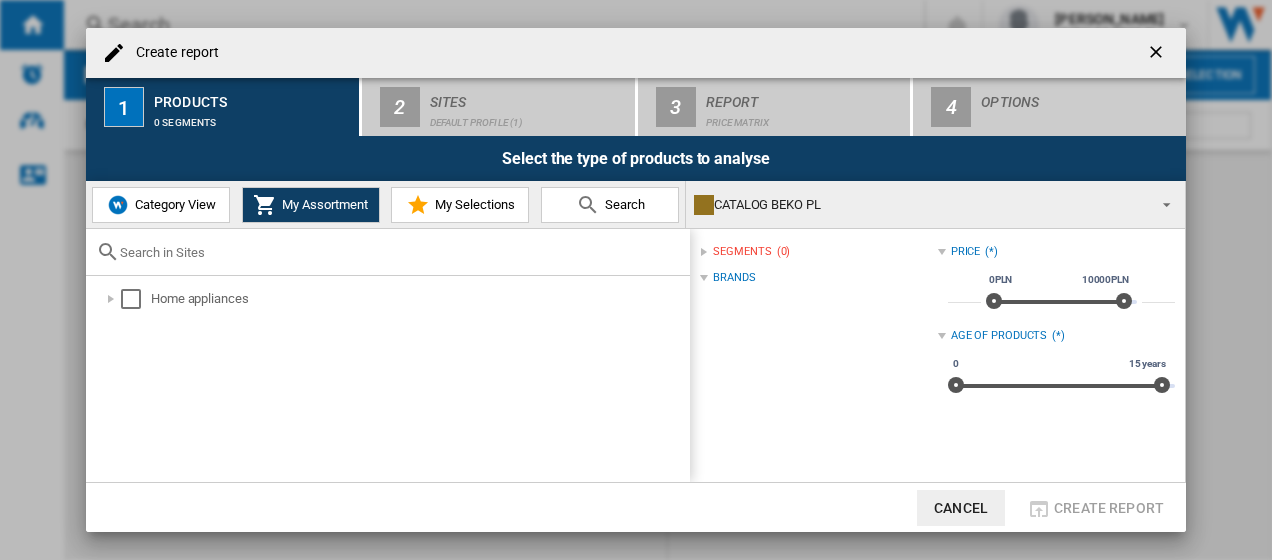 click on "segments" at bounding box center [742, 252] 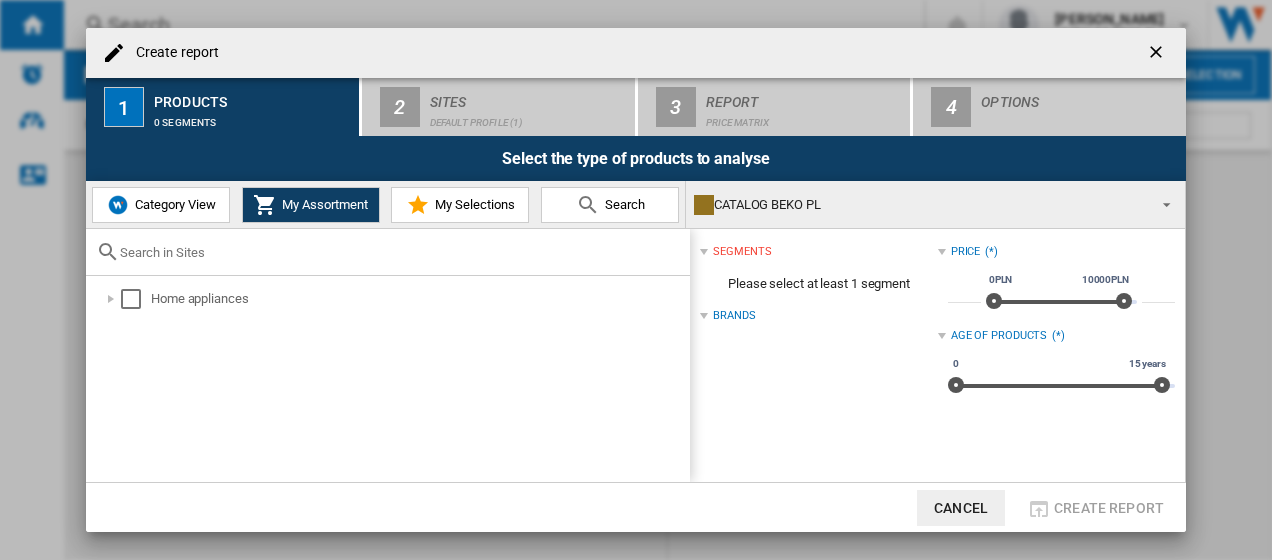 click on "Category View
My Assortment
My Selections
Search" at bounding box center (386, 204) 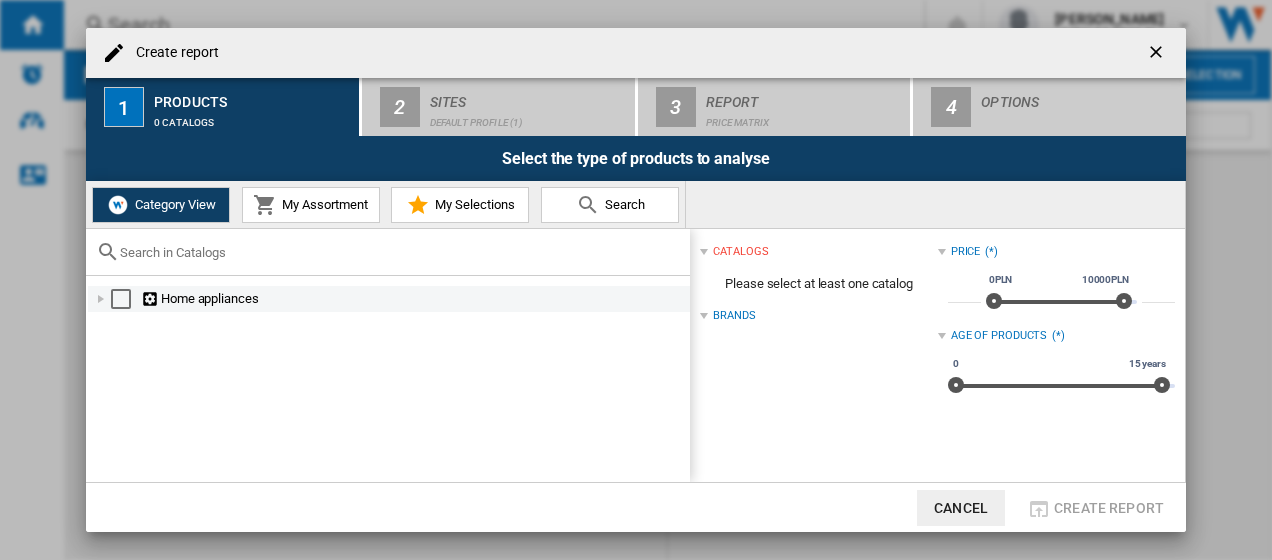 click at bounding box center (121, 299) 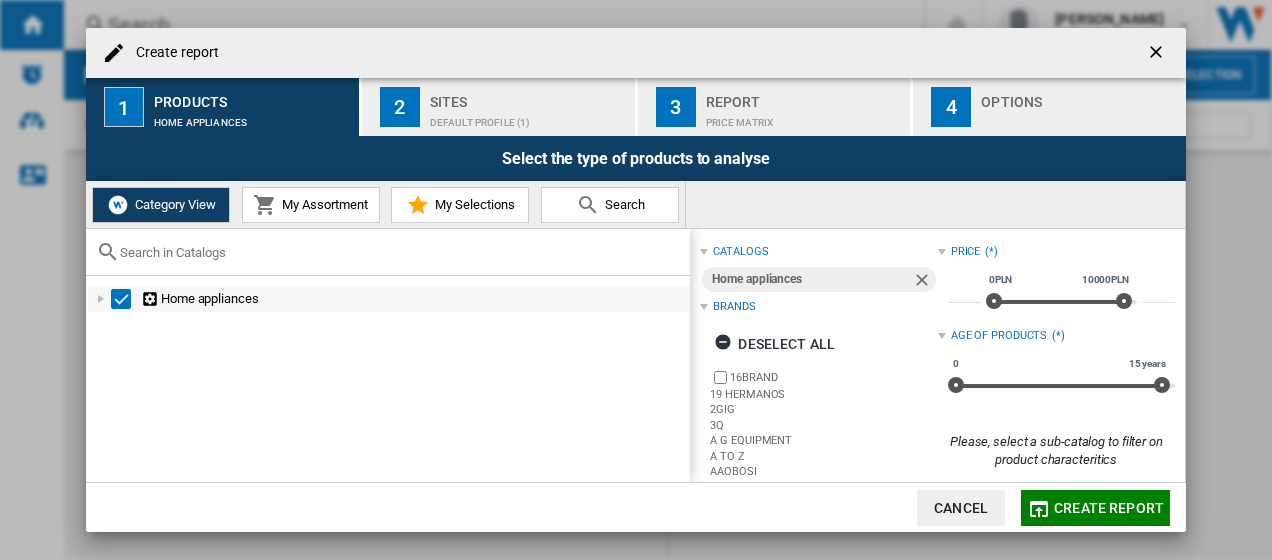 click at bounding box center (101, 299) 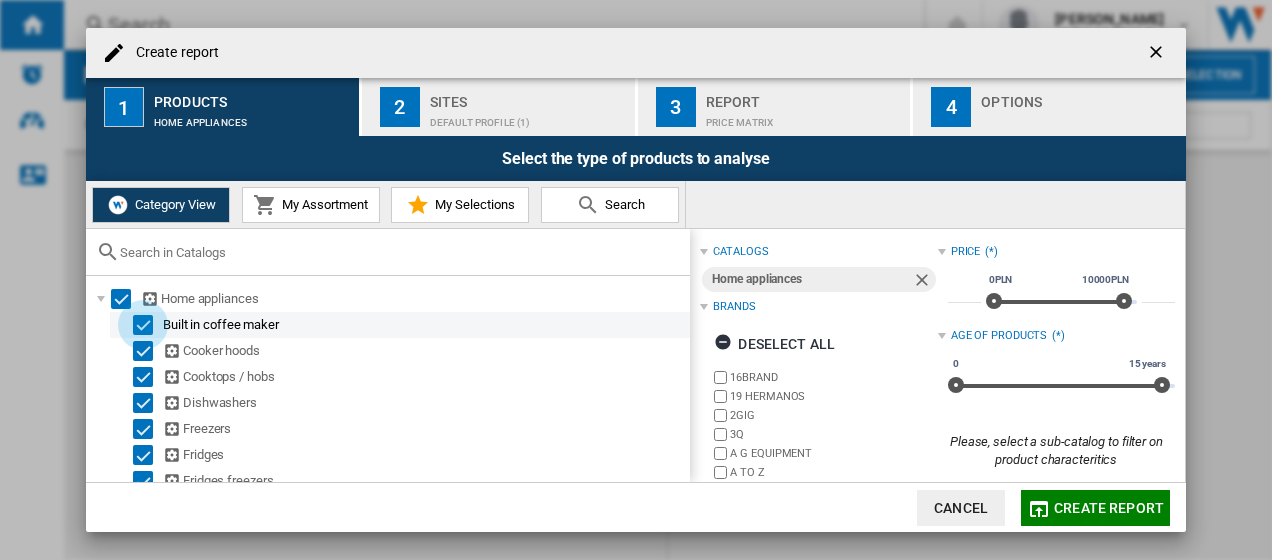 click at bounding box center (143, 325) 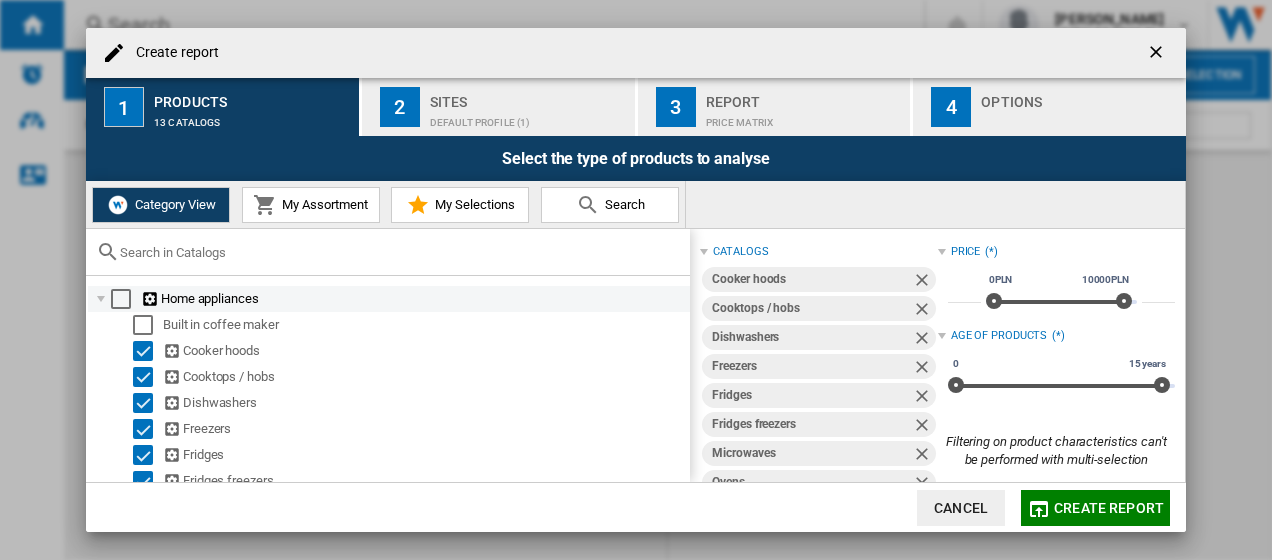 click at bounding box center (121, 299) 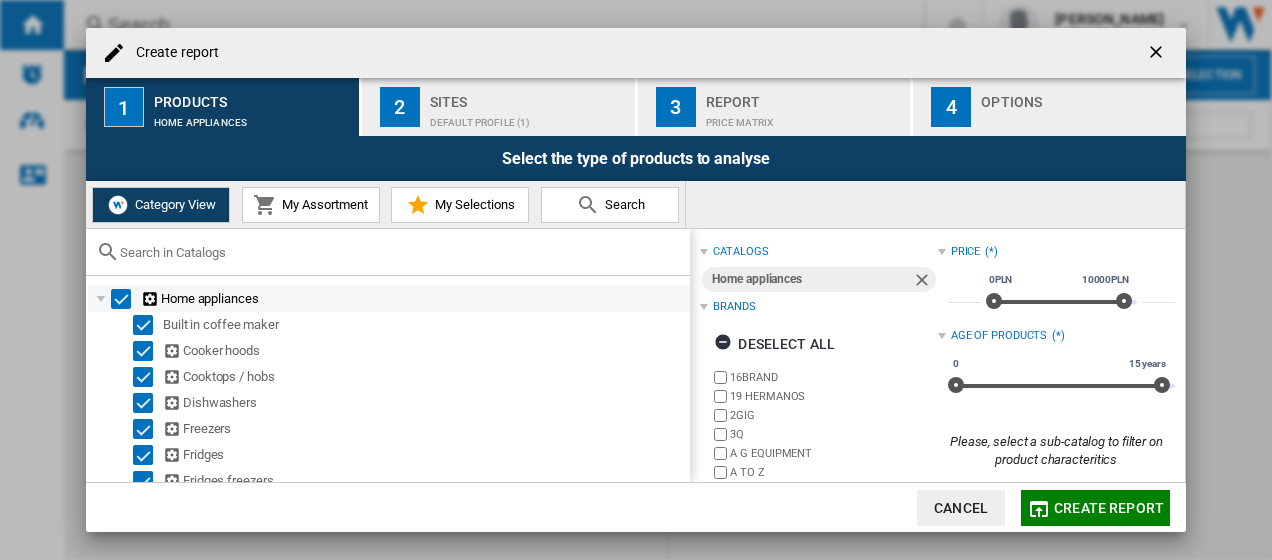 click at bounding box center [121, 299] 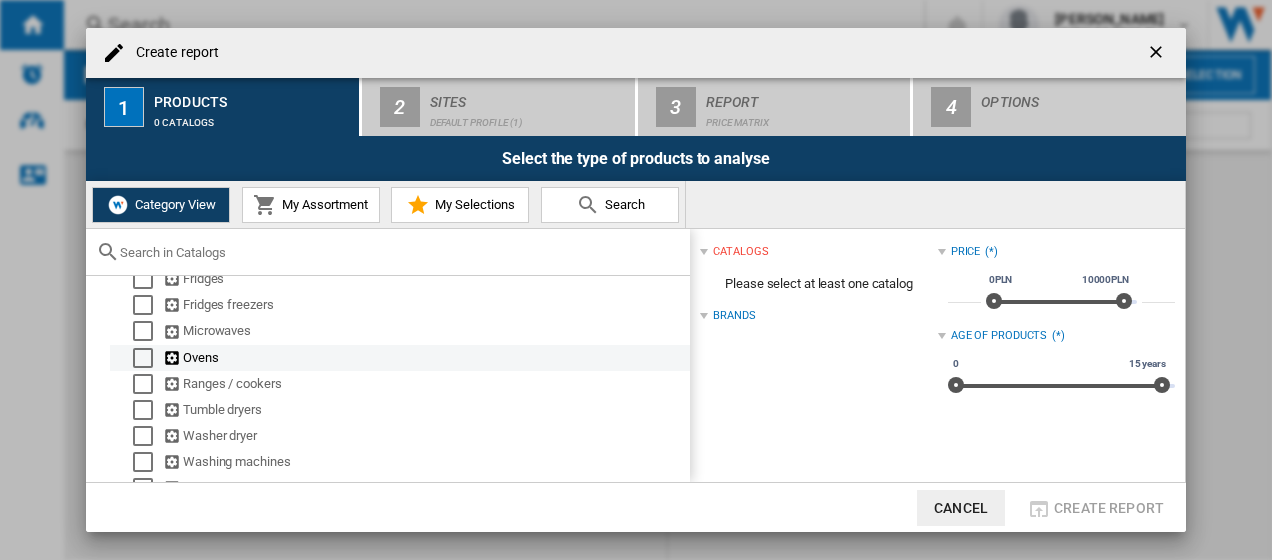 scroll, scrollTop: 200, scrollLeft: 0, axis: vertical 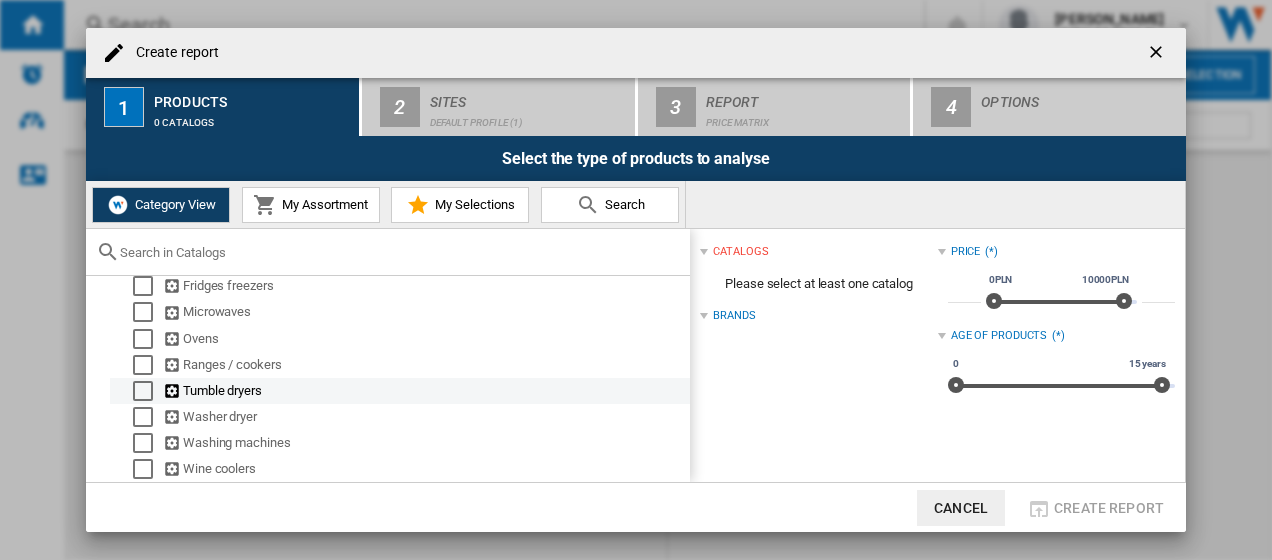 click at bounding box center (143, 391) 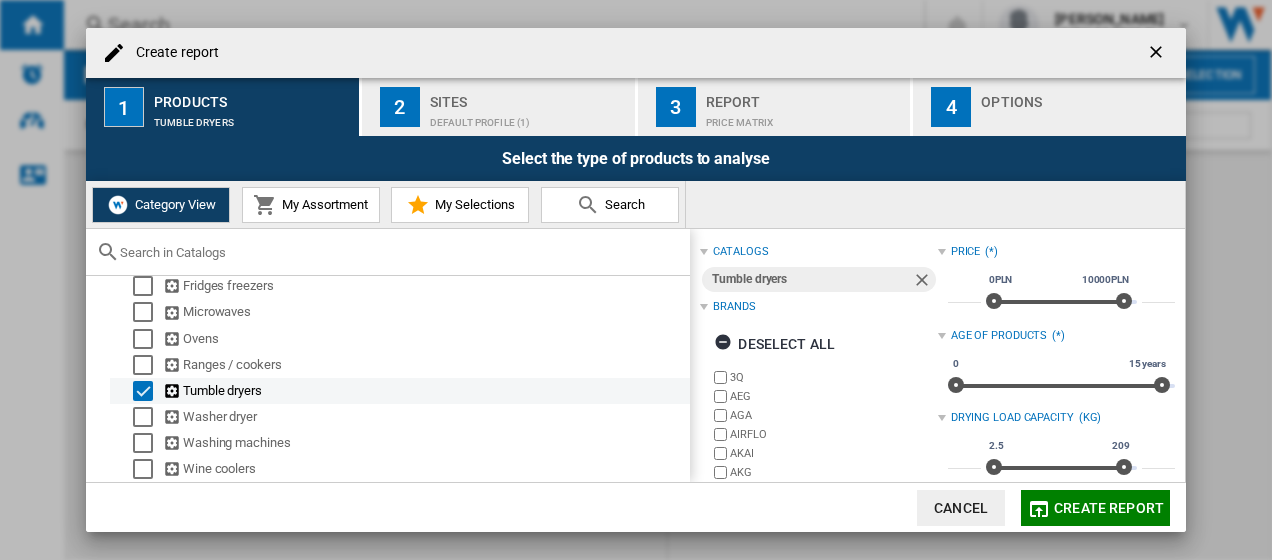 scroll, scrollTop: 203, scrollLeft: 0, axis: vertical 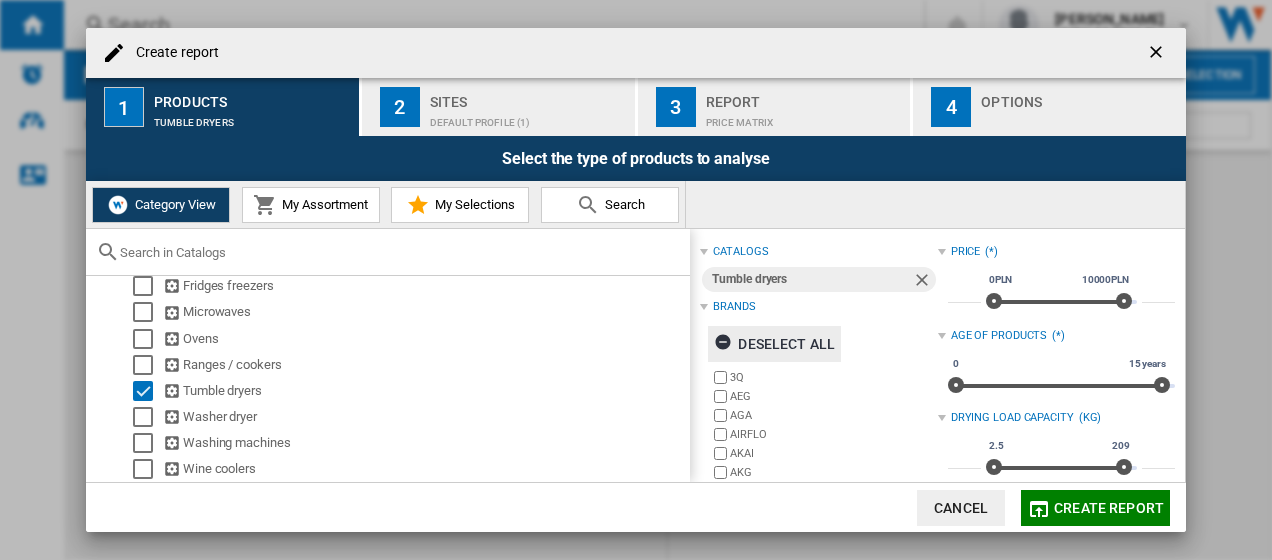 click at bounding box center (726, 345) 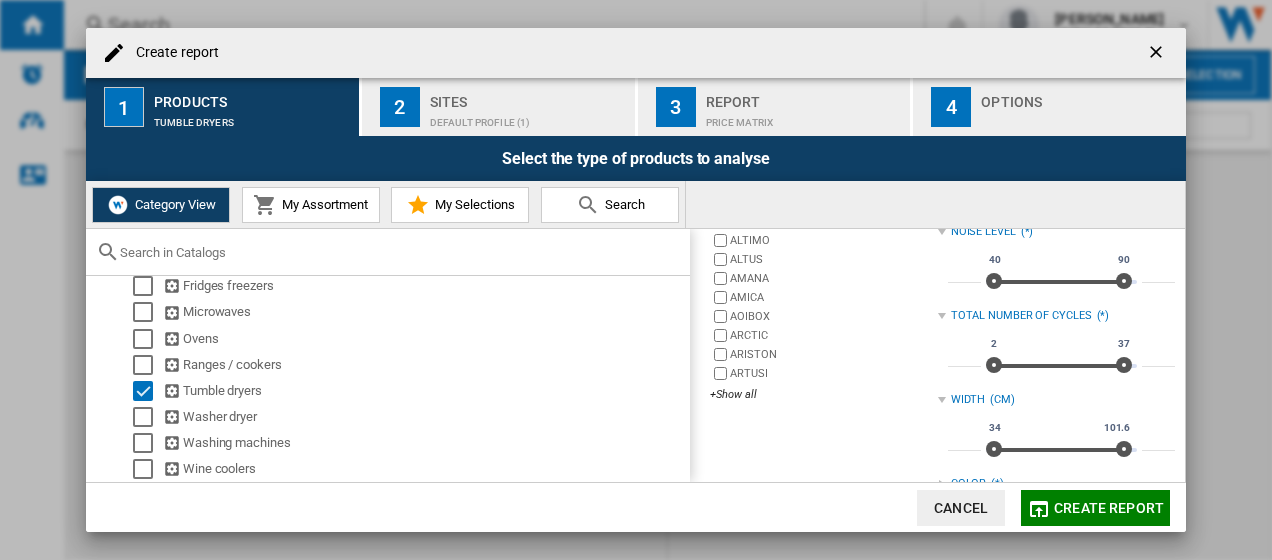 scroll, scrollTop: 300, scrollLeft: 0, axis: vertical 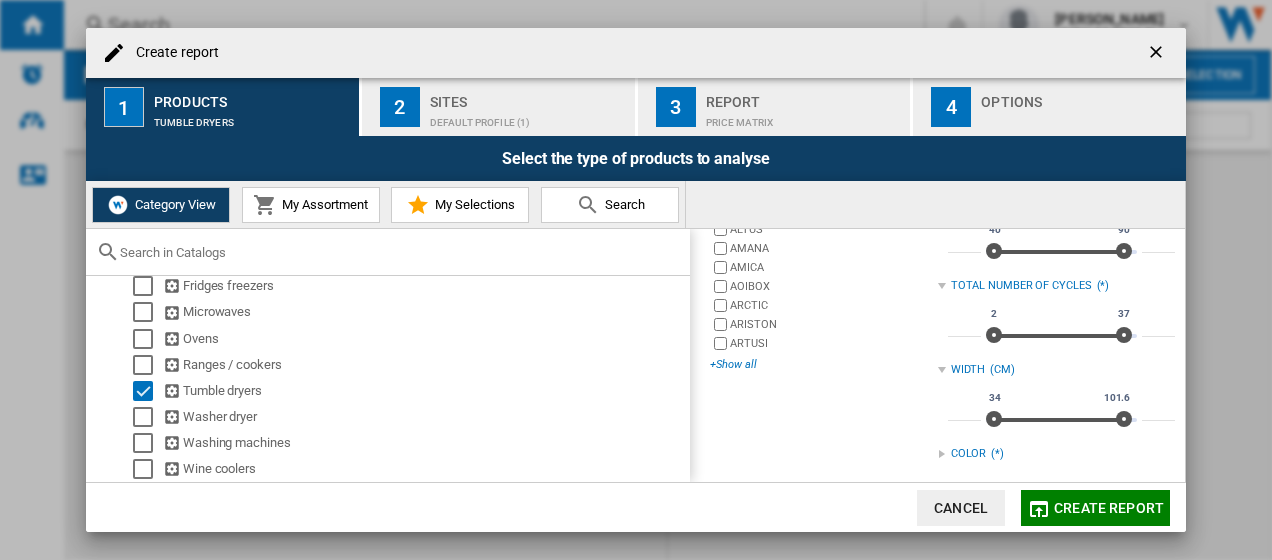 click on "+Show all" at bounding box center (823, 364) 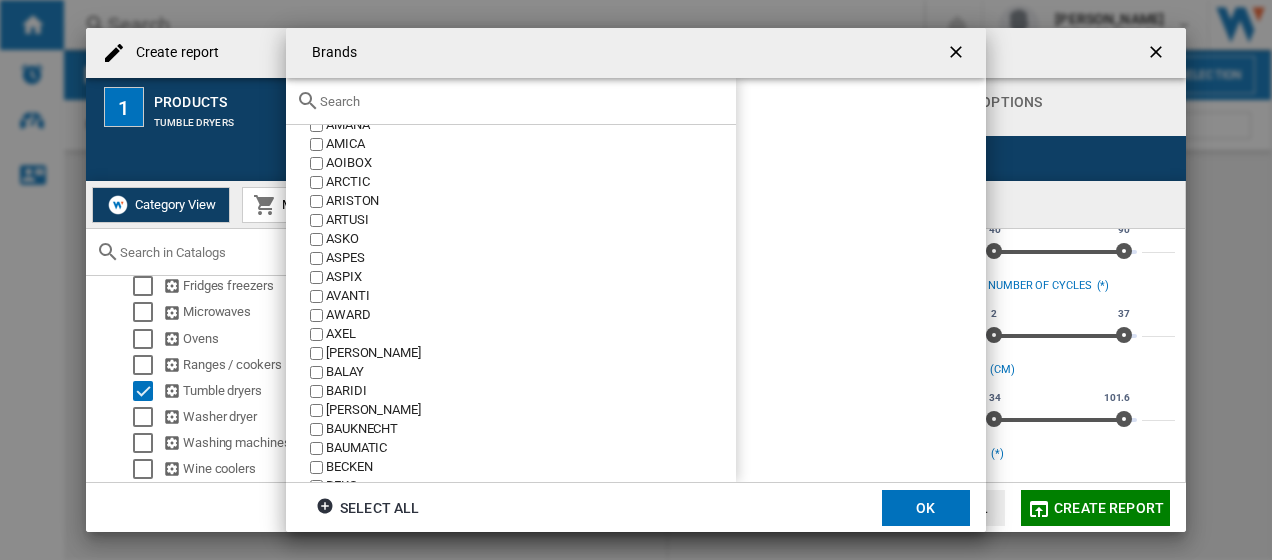 scroll, scrollTop: 300, scrollLeft: 0, axis: vertical 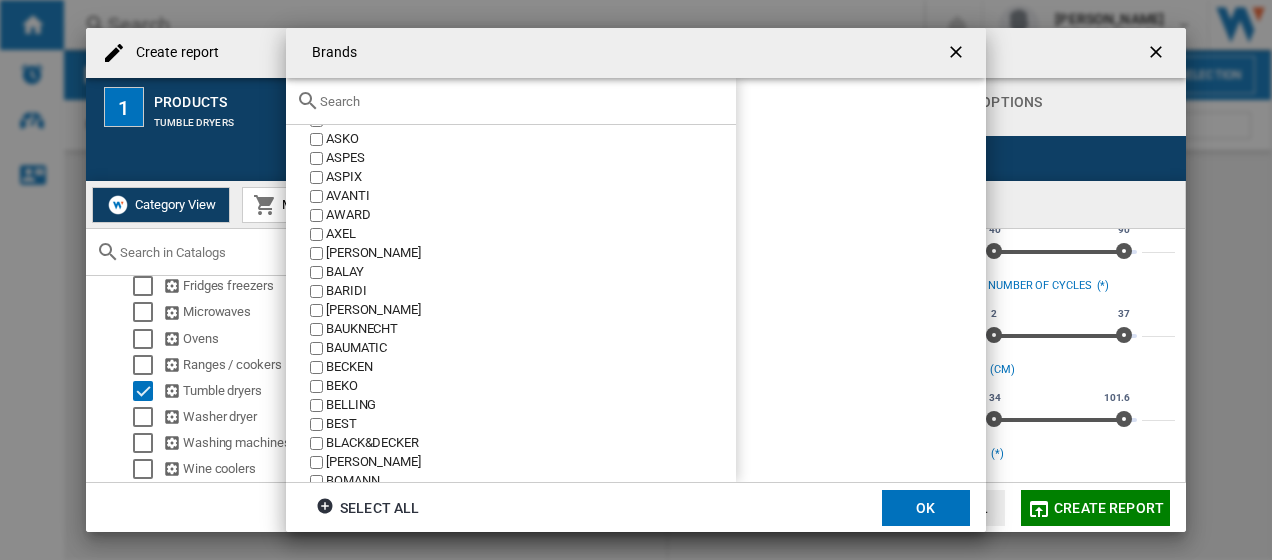 click on "BEKO" 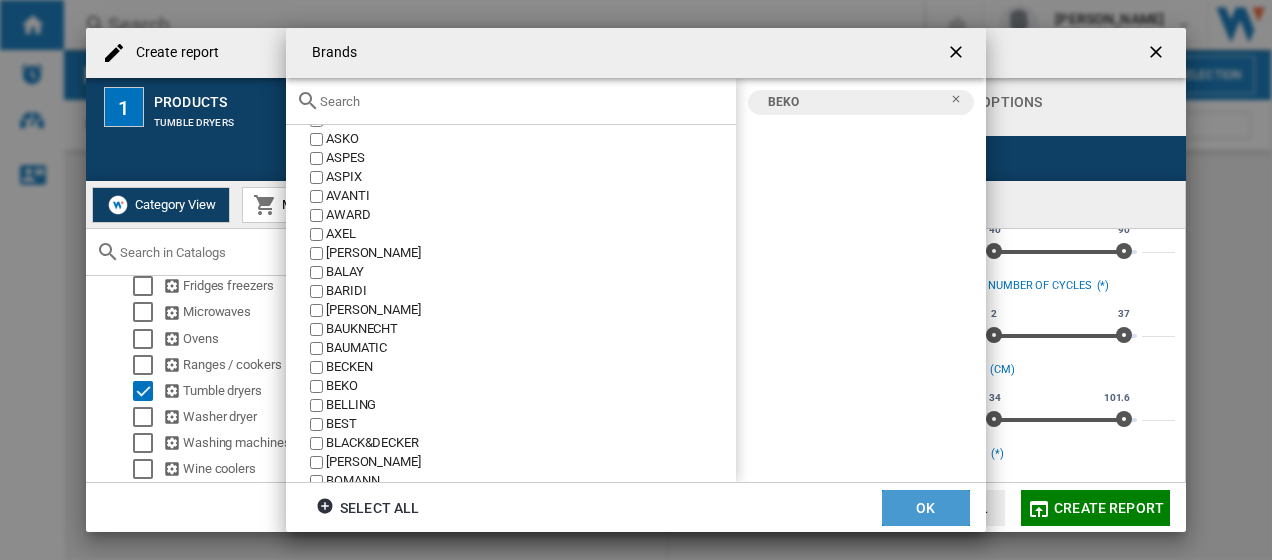 click on "OK" 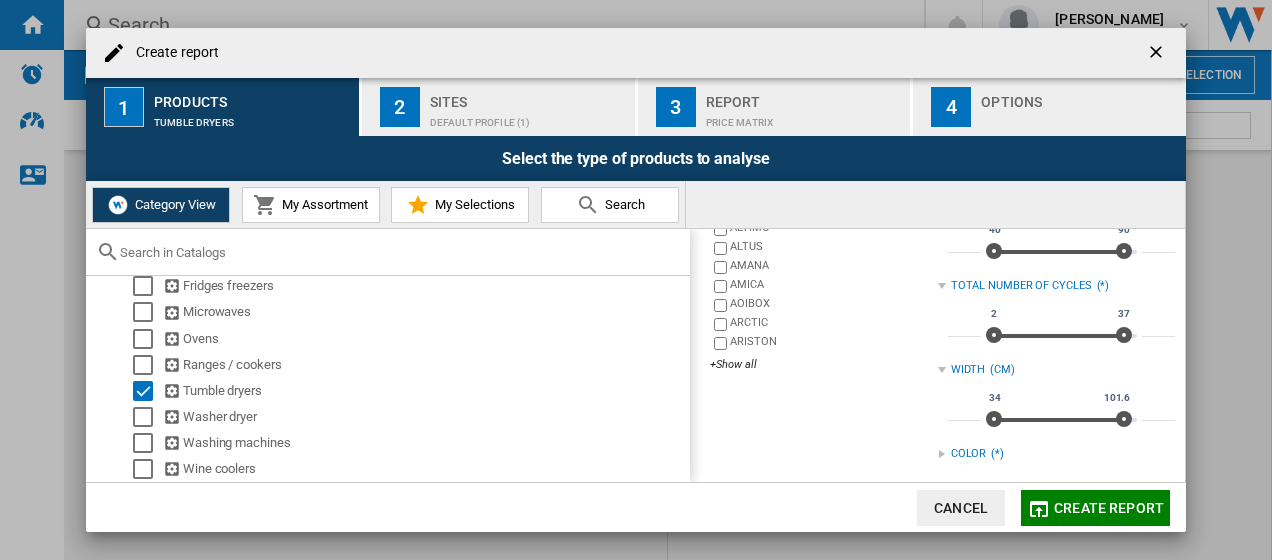 scroll, scrollTop: 34, scrollLeft: 0, axis: vertical 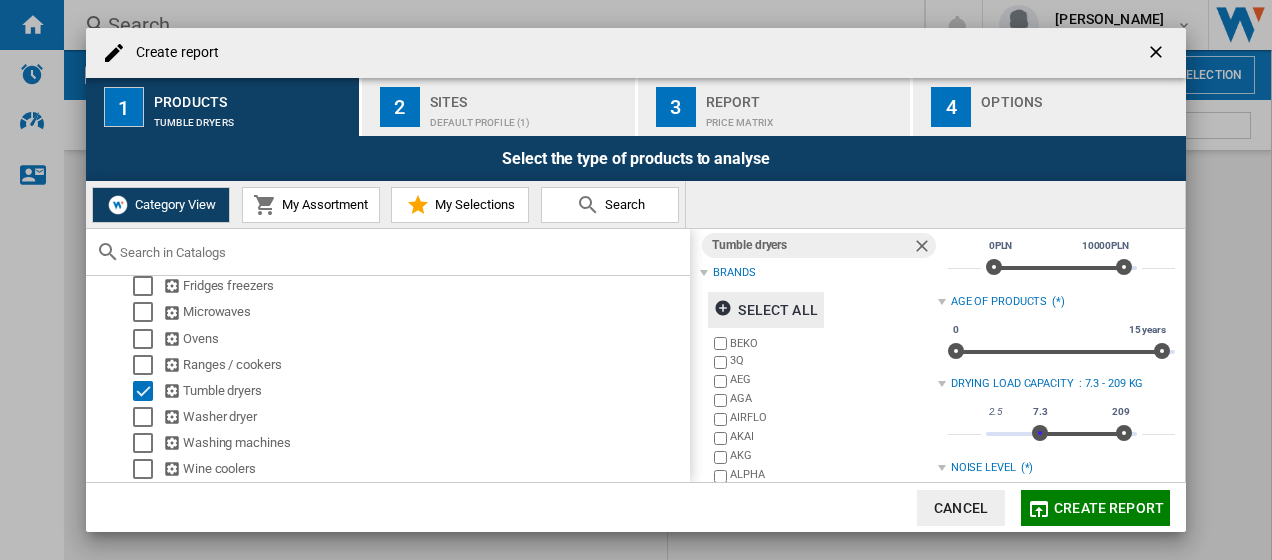 type on "***" 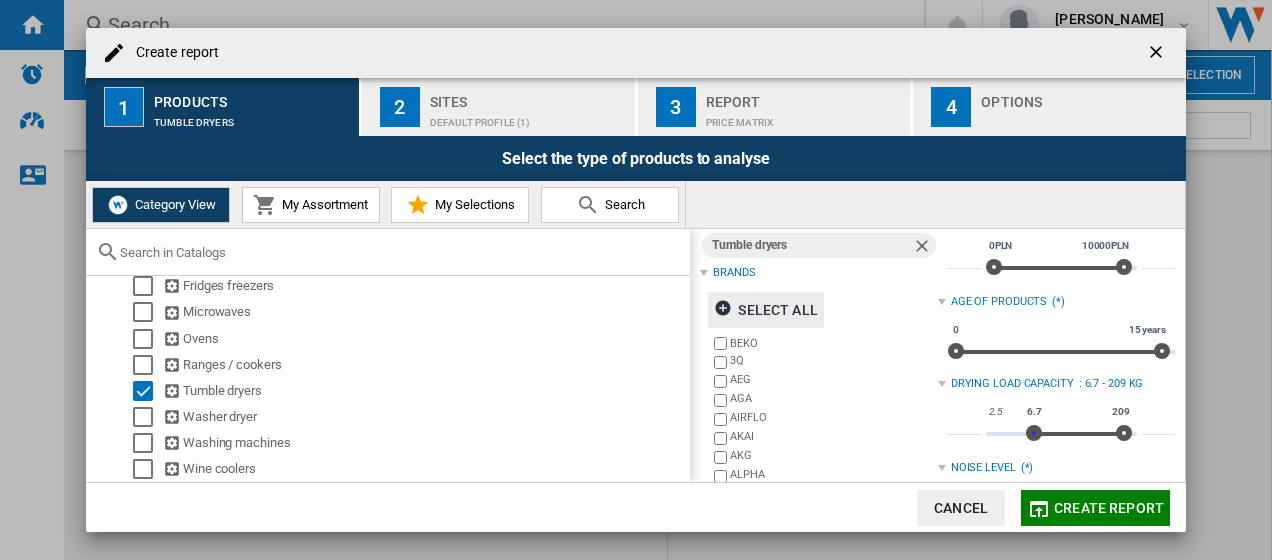 drag, startPoint x: 990, startPoint y: 434, endPoint x: 1029, endPoint y: 432, distance: 39.051247 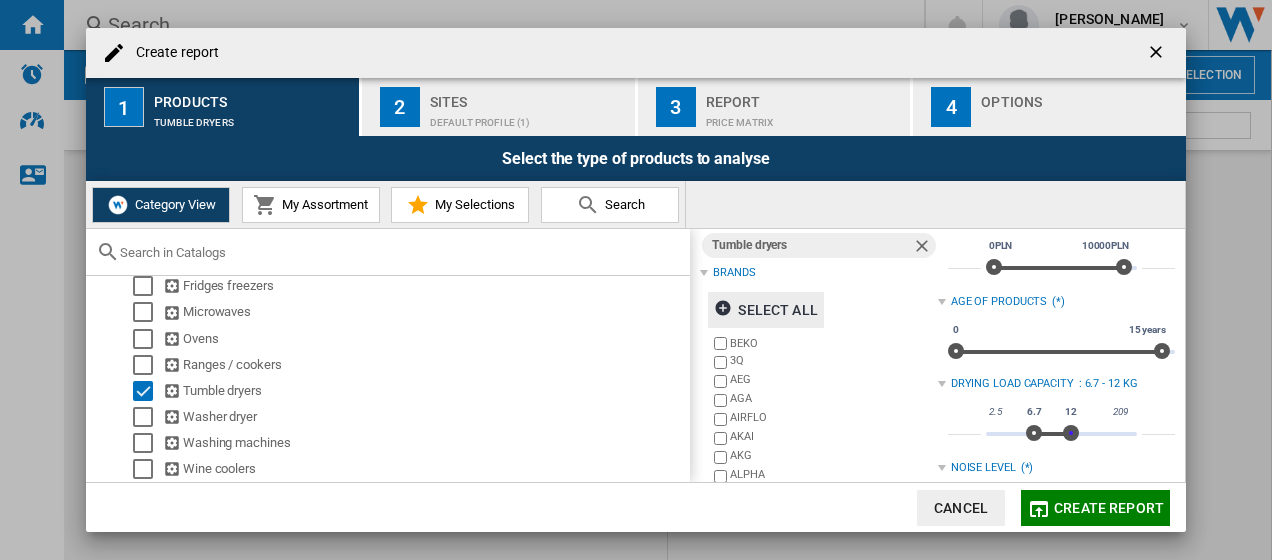 type on "**" 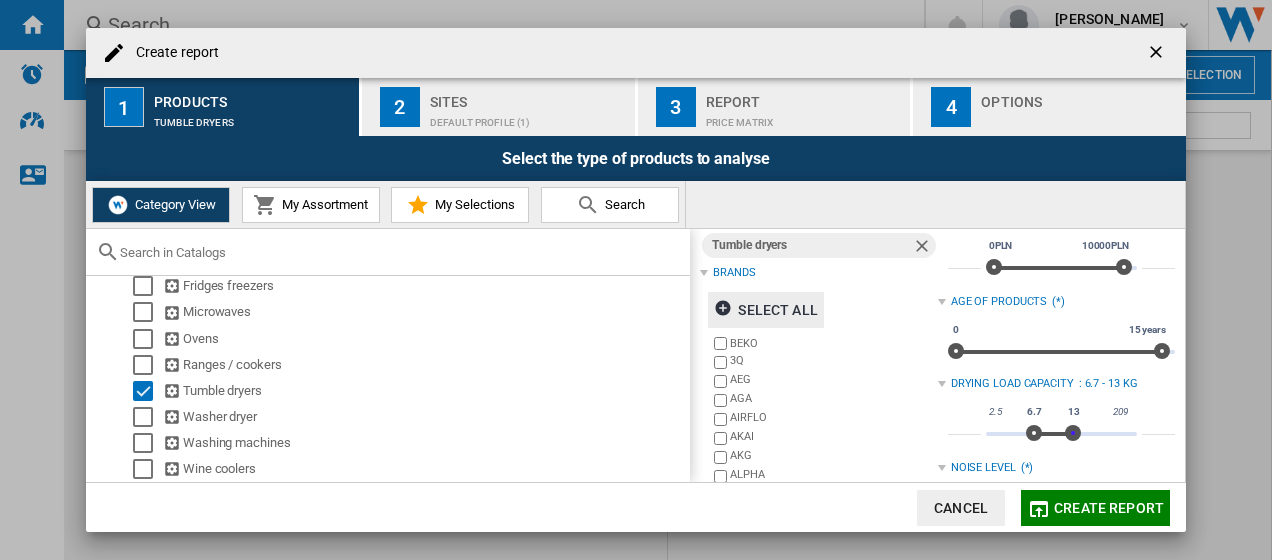 drag, startPoint x: 1122, startPoint y: 426, endPoint x: 1068, endPoint y: 436, distance: 54.91812 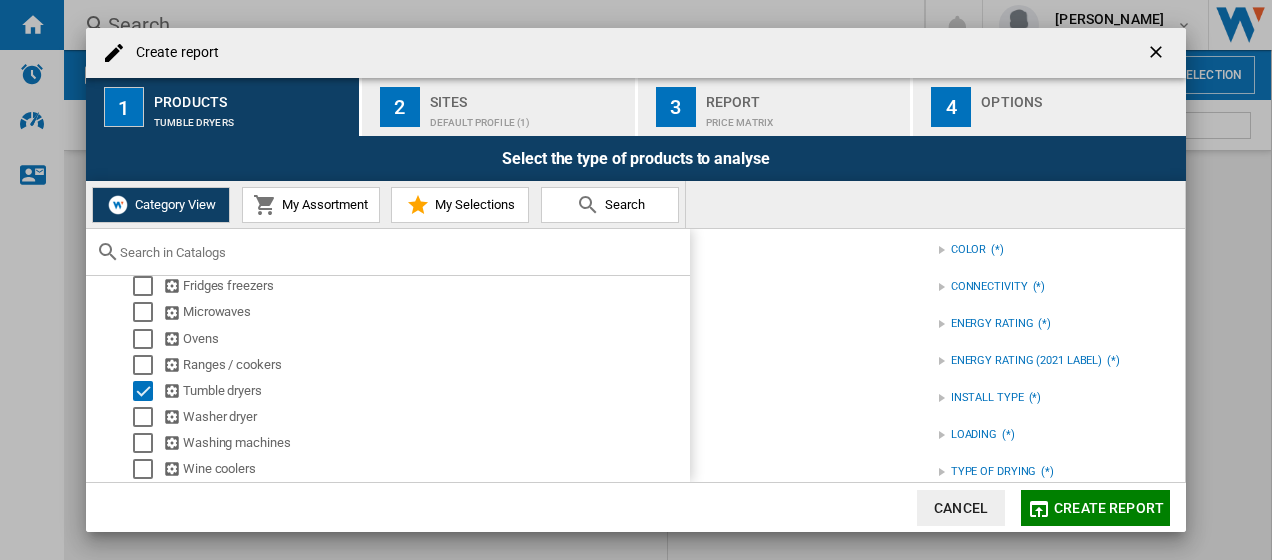 scroll, scrollTop: 534, scrollLeft: 0, axis: vertical 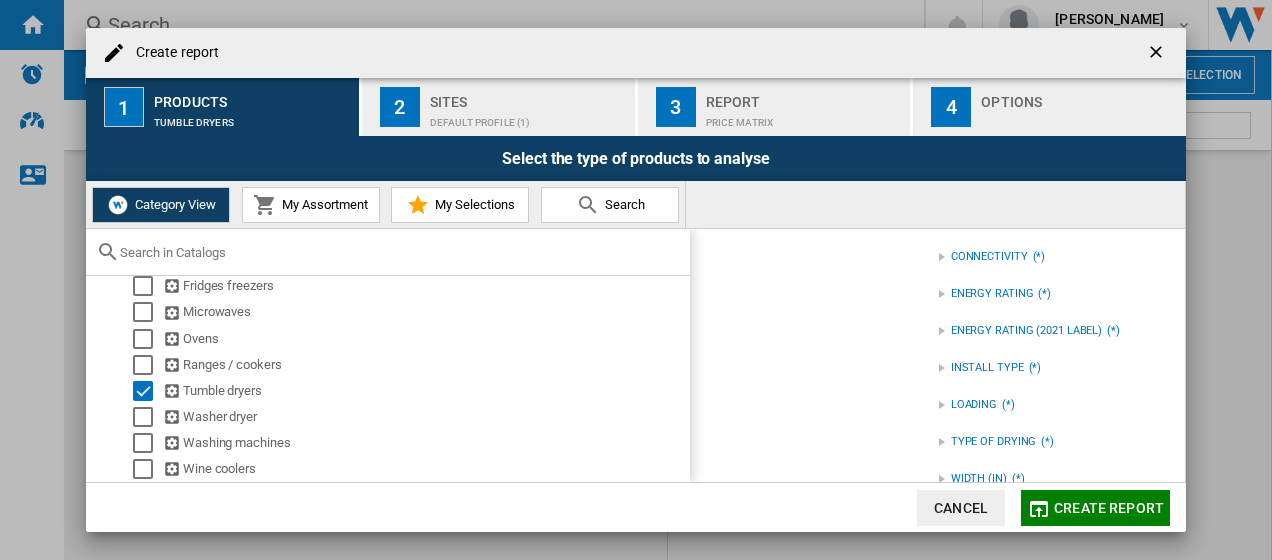 click on "ENERGY RATING" at bounding box center [992, 294] 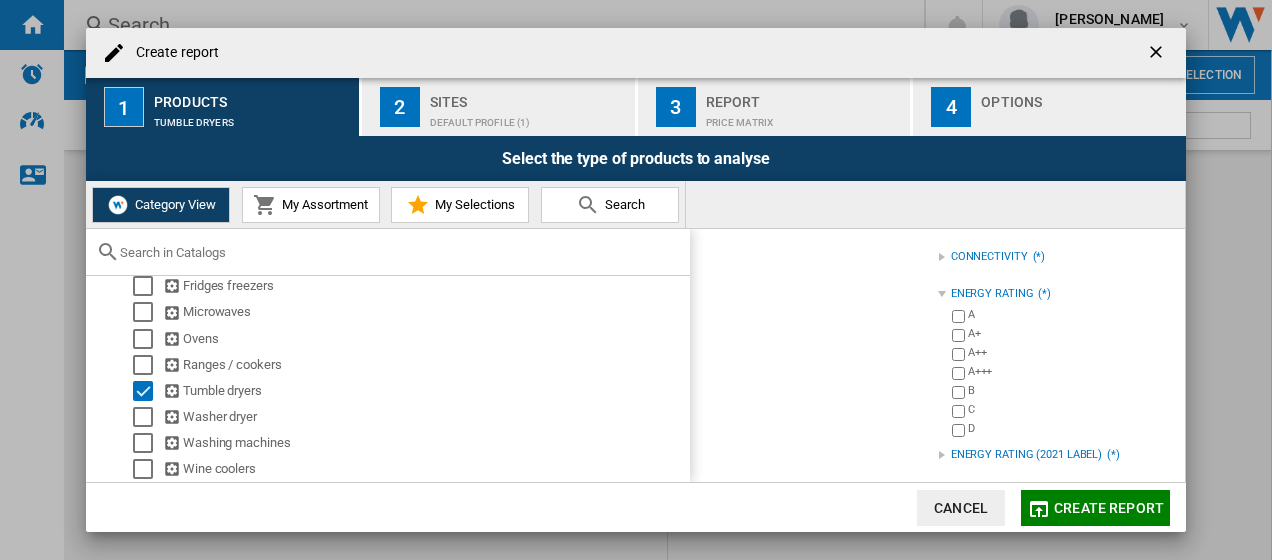 click on "ENERGY RATING" at bounding box center (992, 294) 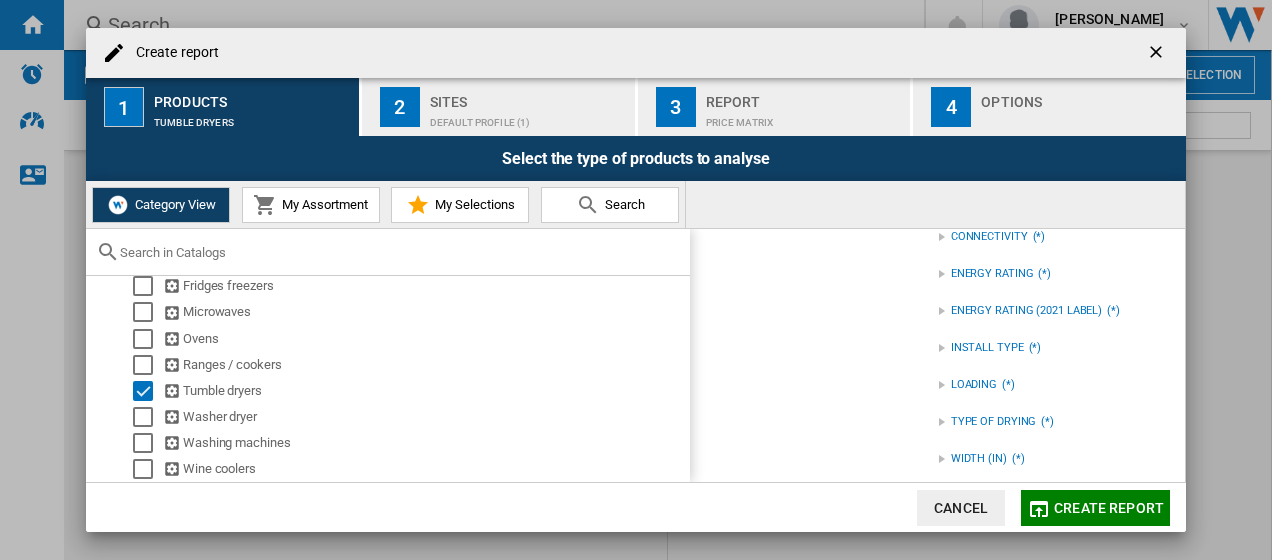 scroll, scrollTop: 564, scrollLeft: 0, axis: vertical 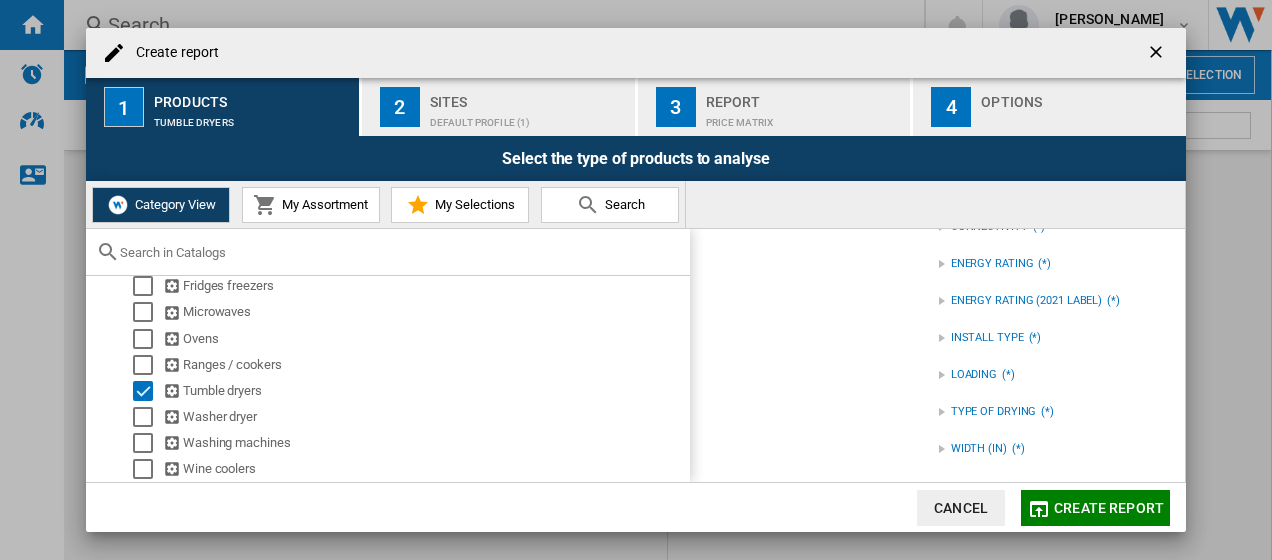 click on "LOADING" at bounding box center (974, 375) 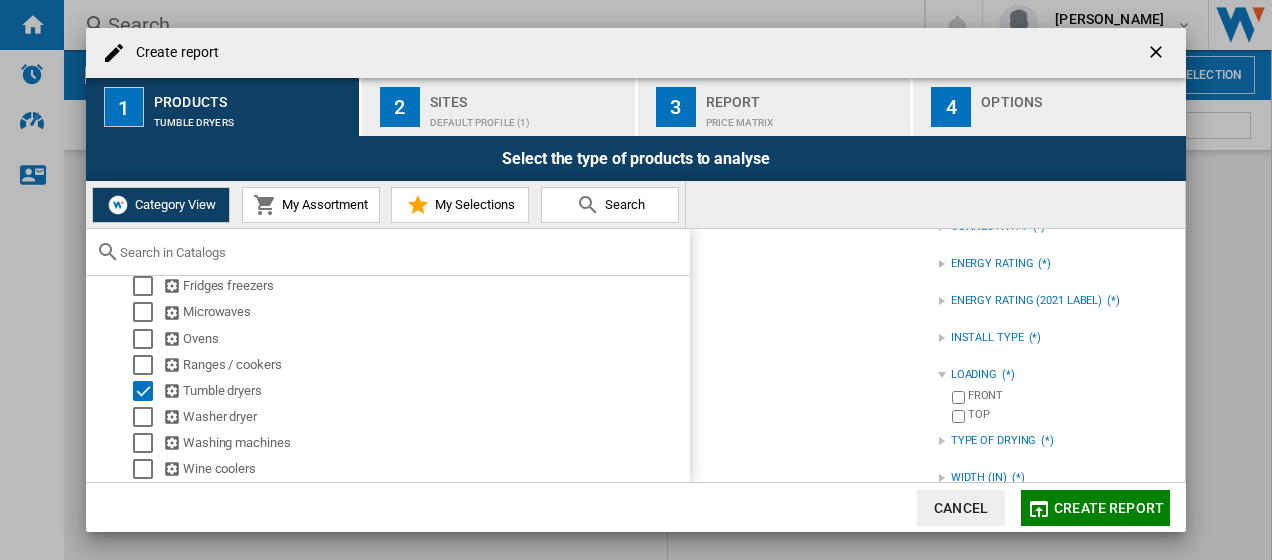 click on "LOADING" at bounding box center [974, 375] 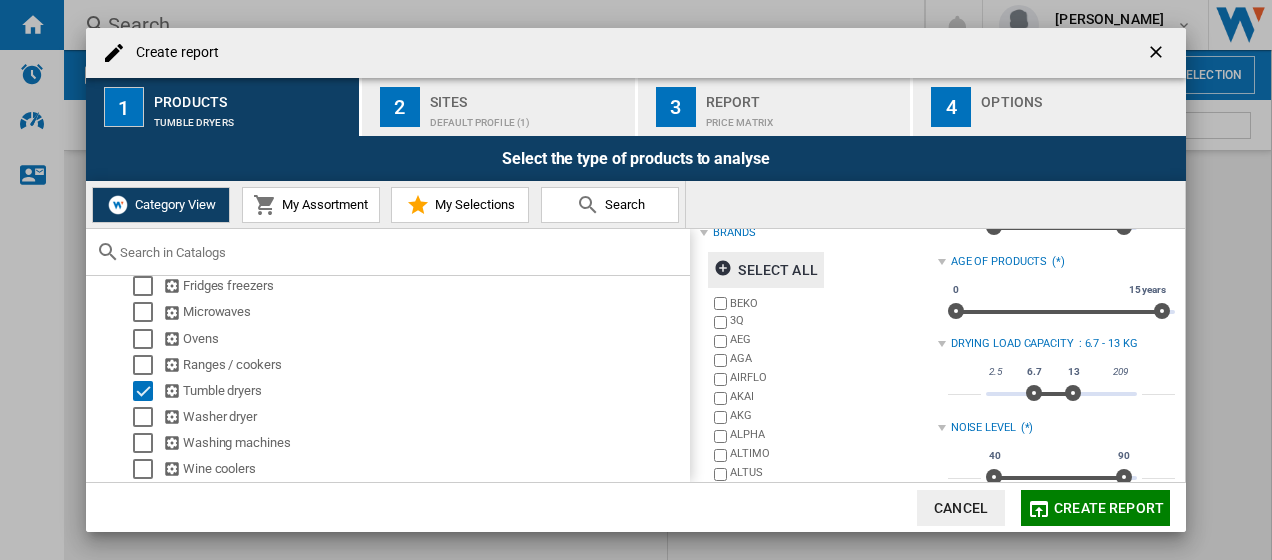 scroll, scrollTop: 100, scrollLeft: 0, axis: vertical 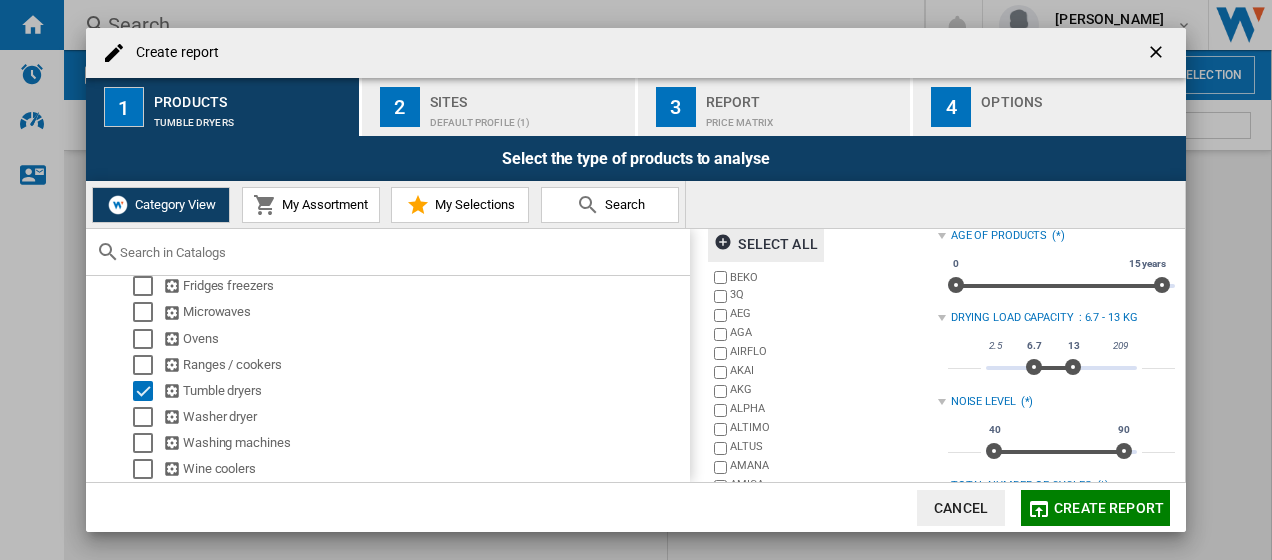 click on "AEG" at bounding box center (833, 315) 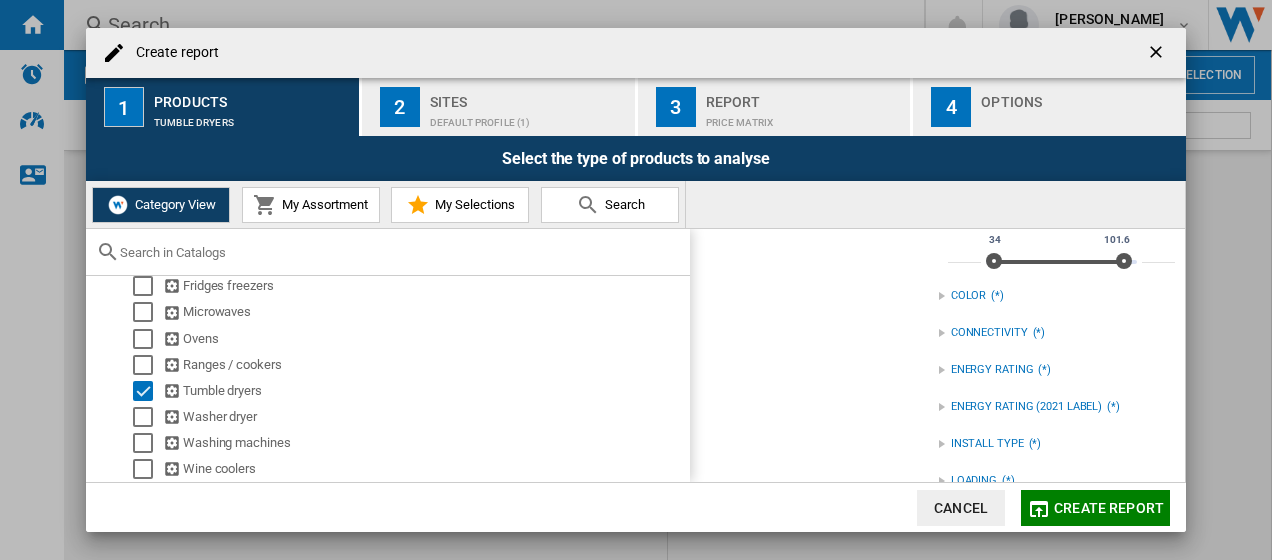 scroll, scrollTop: 200, scrollLeft: 0, axis: vertical 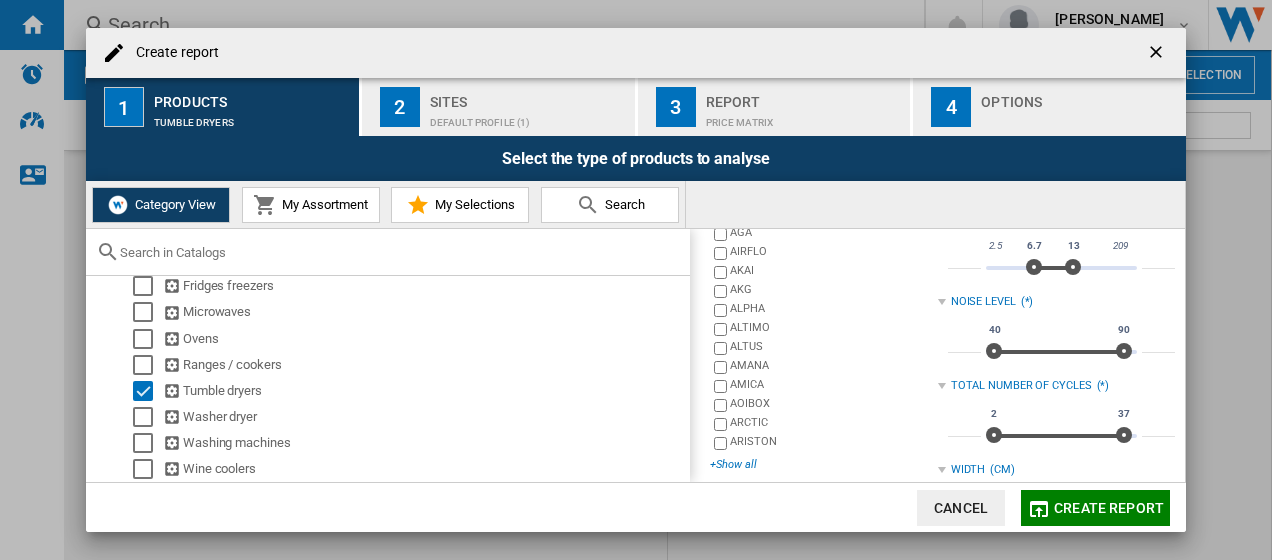 click on "+Show all" at bounding box center (823, 464) 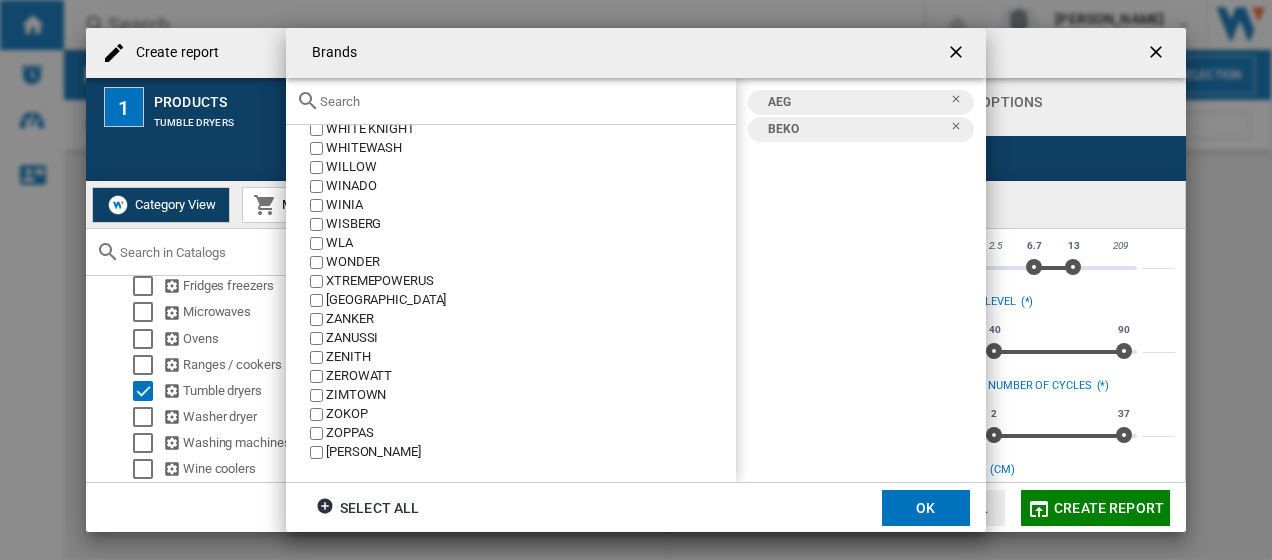 scroll, scrollTop: 6214, scrollLeft: 0, axis: vertical 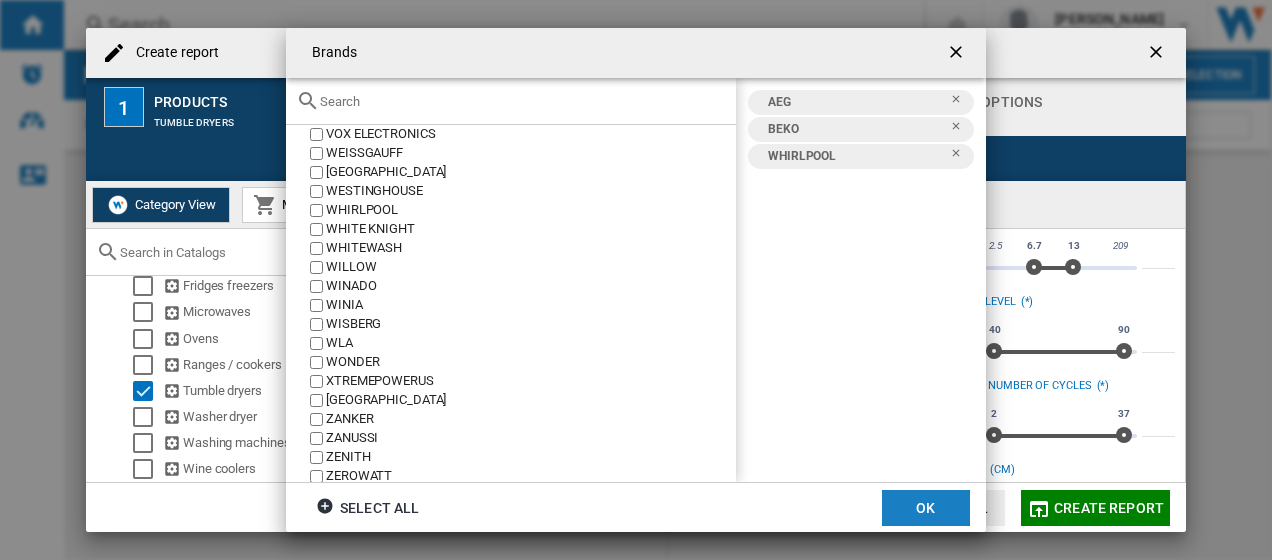 click on "OK" 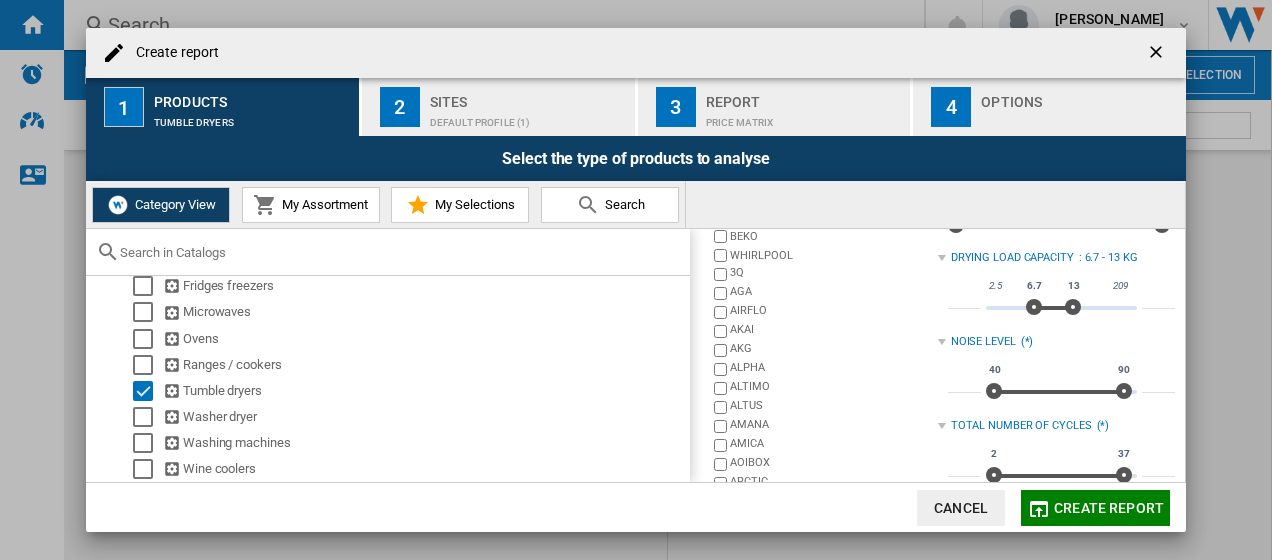 scroll, scrollTop: 0, scrollLeft: 0, axis: both 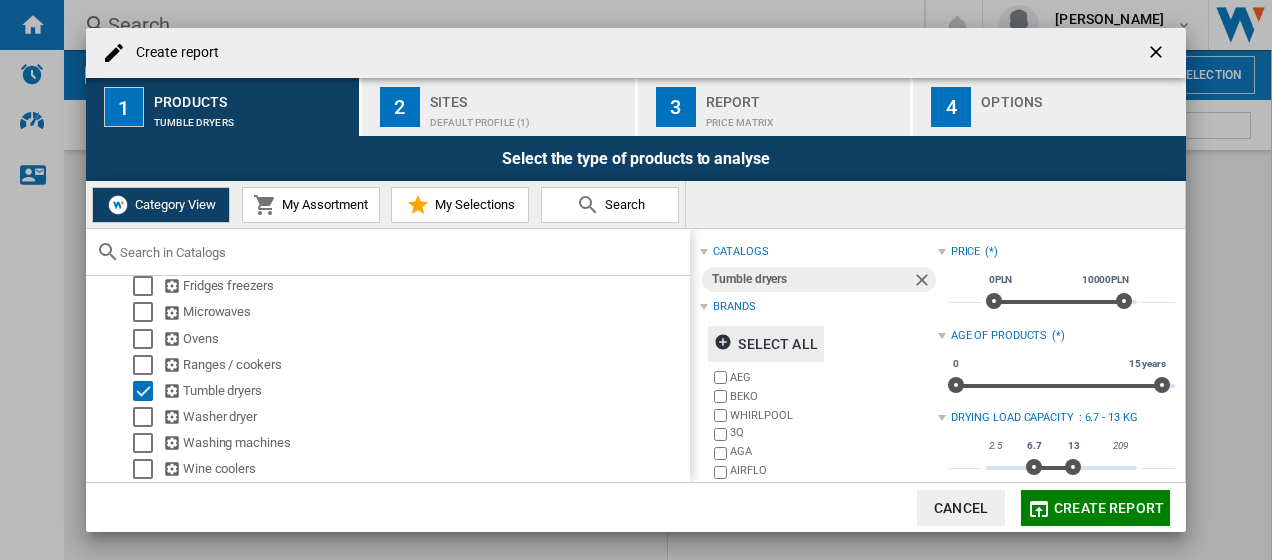 click on "Sites" at bounding box center (528, 96) 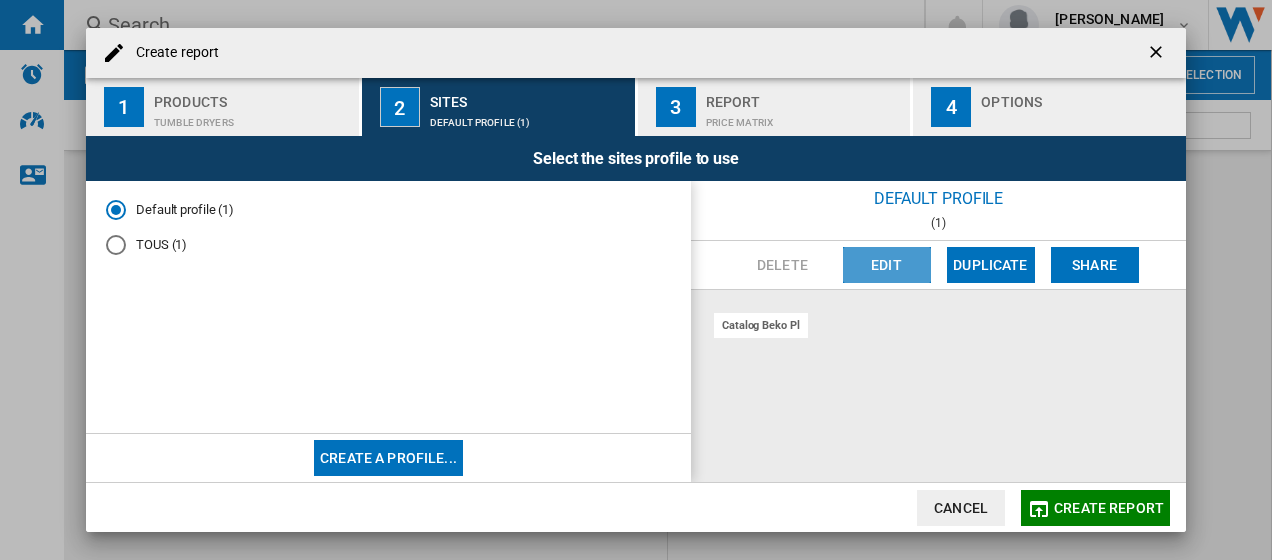 click on "Edit" at bounding box center (887, 265) 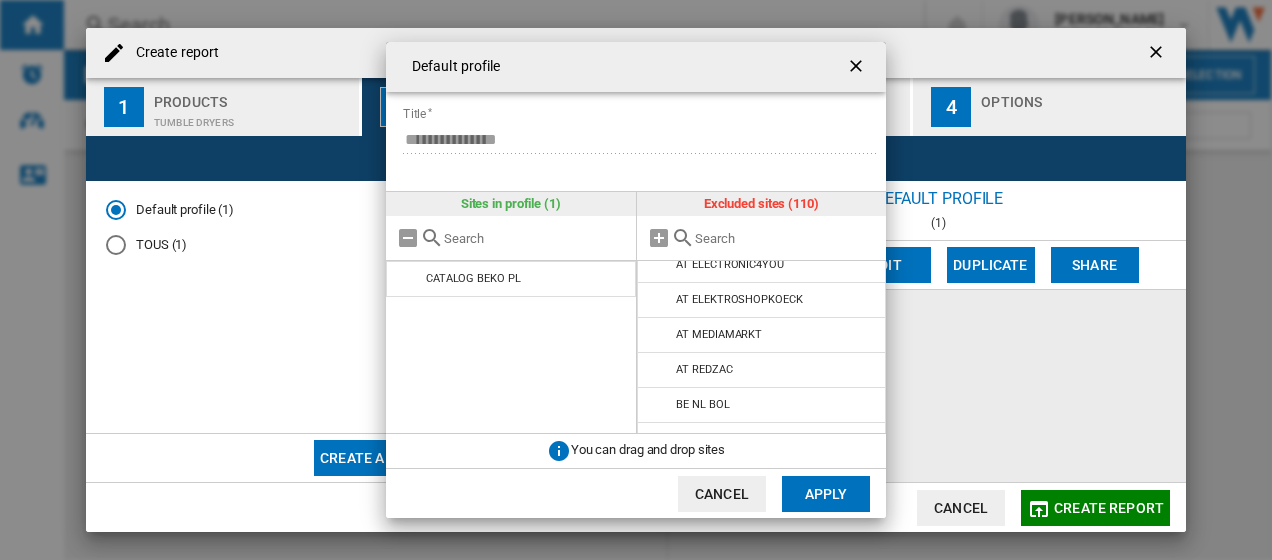 scroll, scrollTop: 0, scrollLeft: 0, axis: both 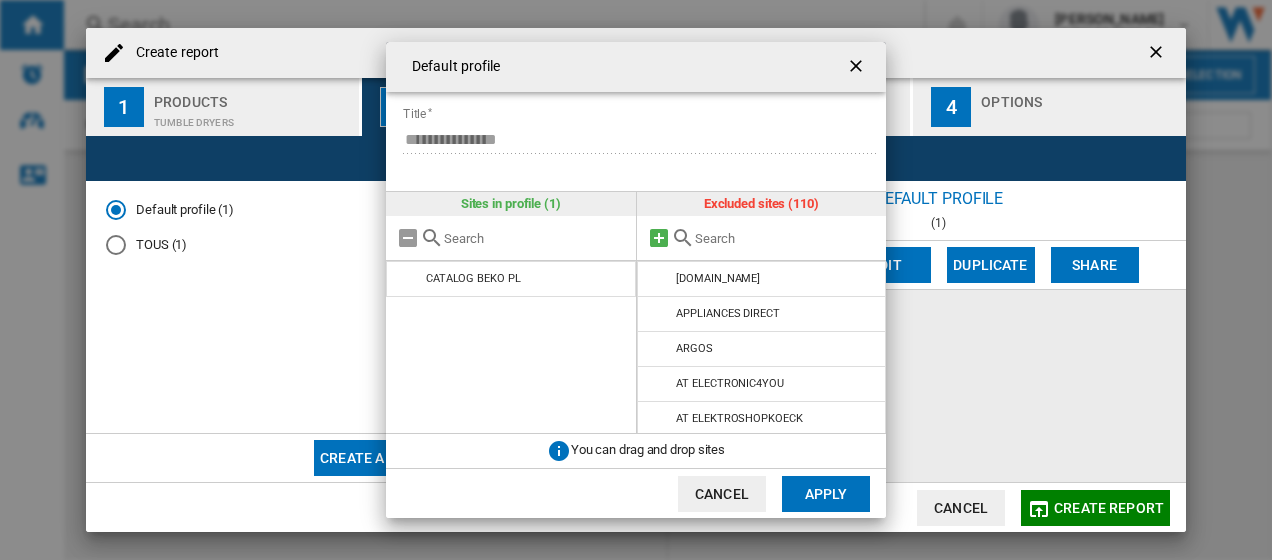 click at bounding box center [659, 238] 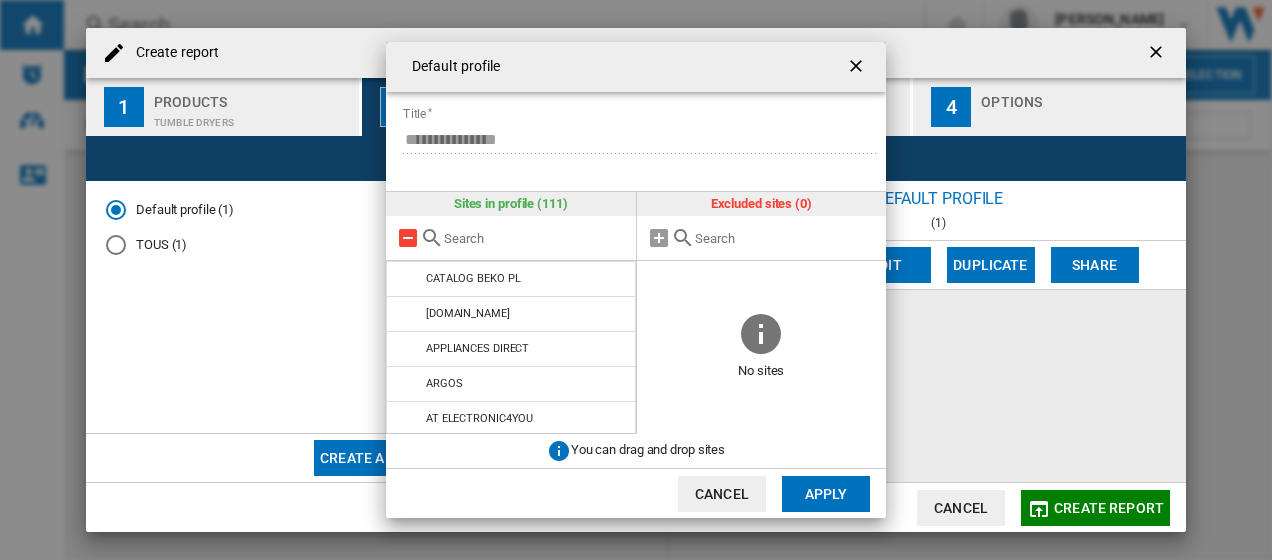 click at bounding box center (408, 238) 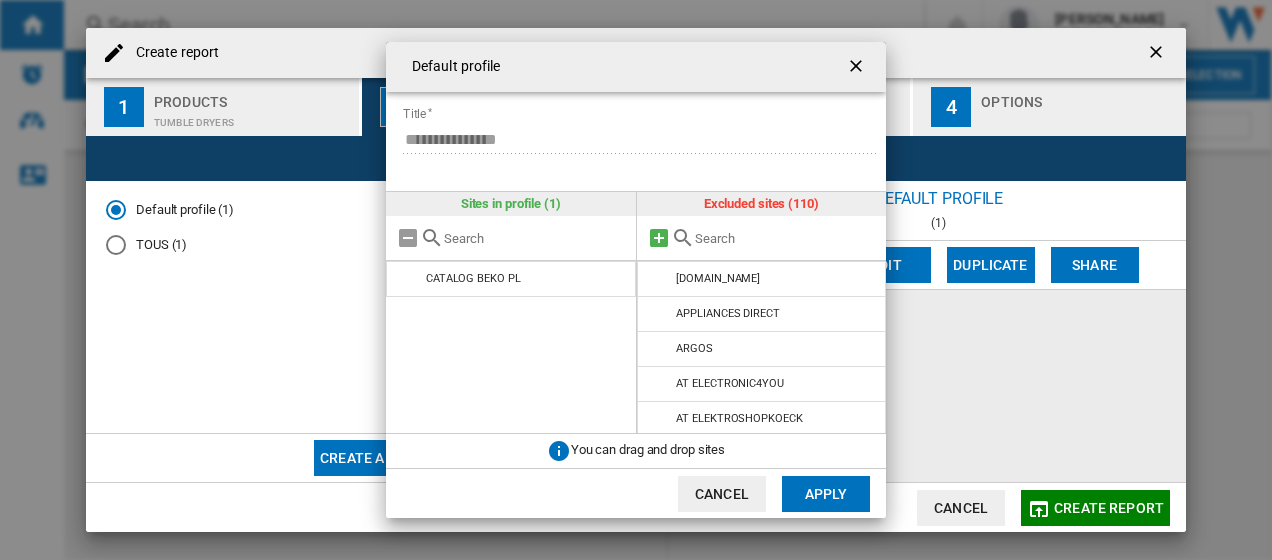 click at bounding box center [659, 238] 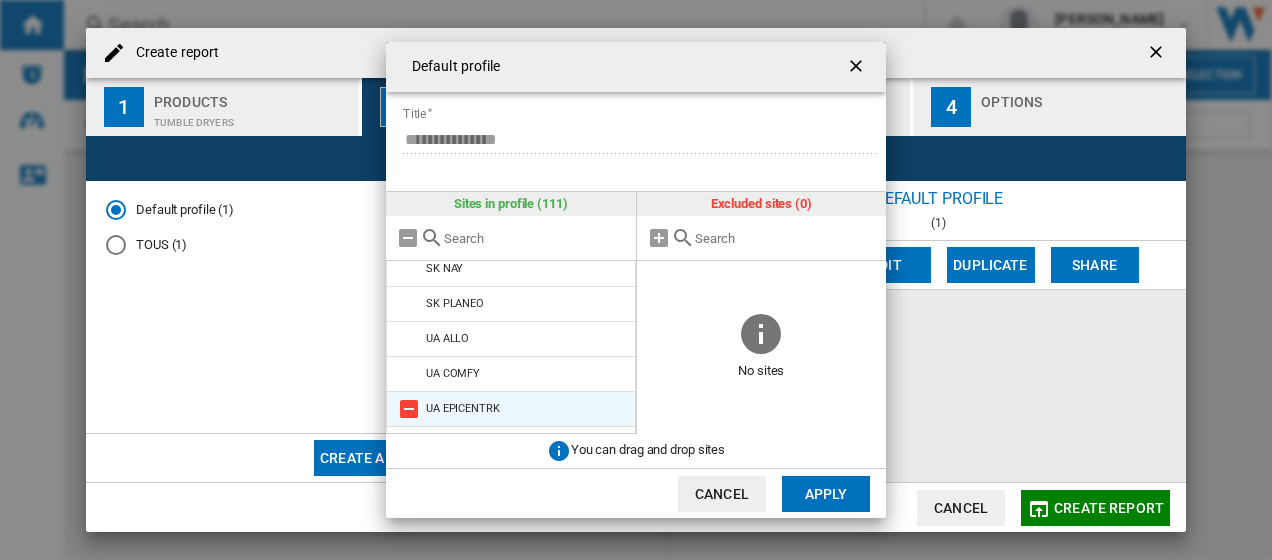 scroll, scrollTop: 3714, scrollLeft: 0, axis: vertical 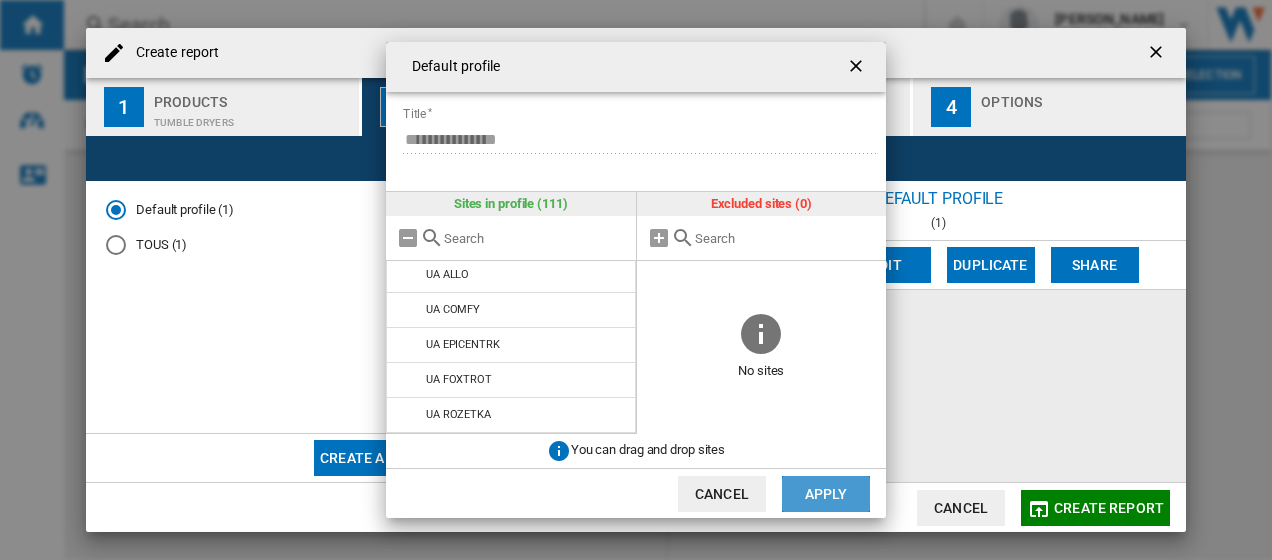 click on "Apply" 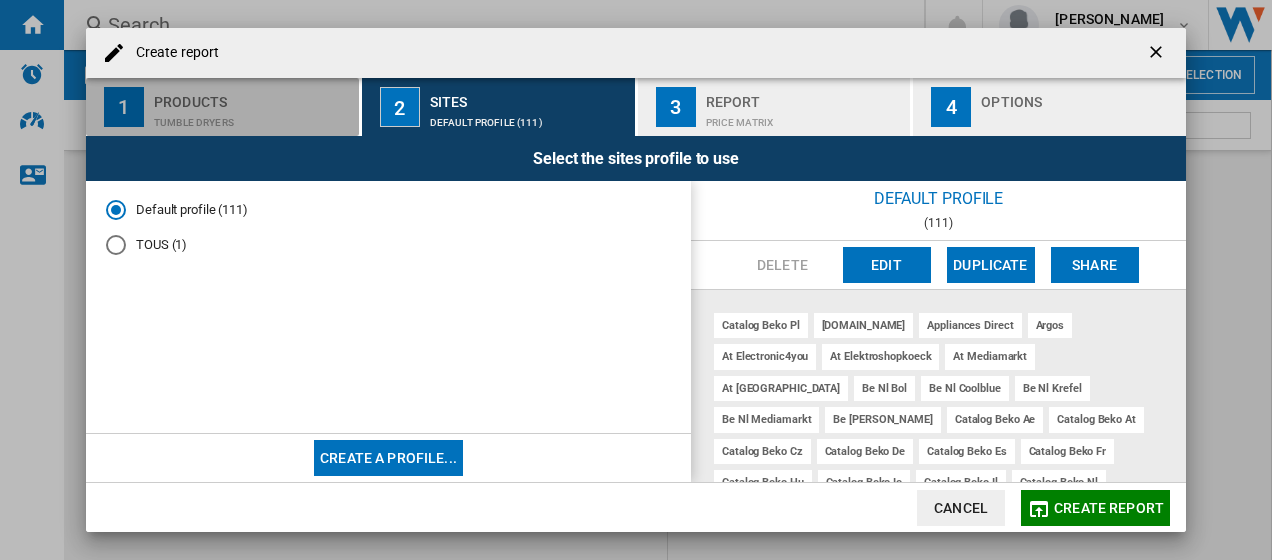 click on "Products" at bounding box center [252, 96] 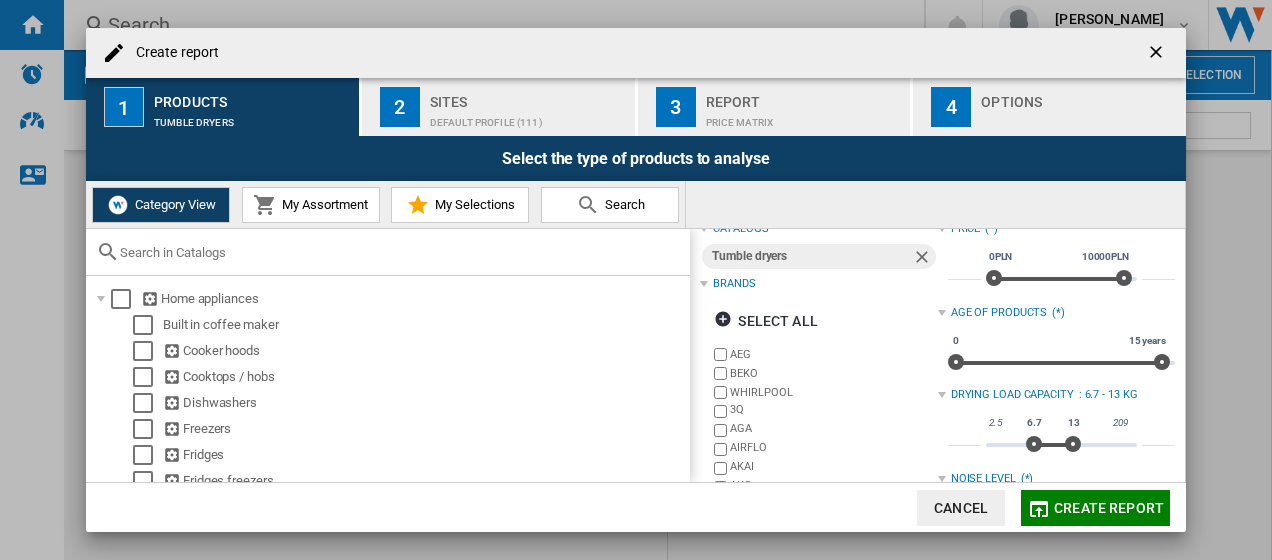 scroll, scrollTop: 0, scrollLeft: 0, axis: both 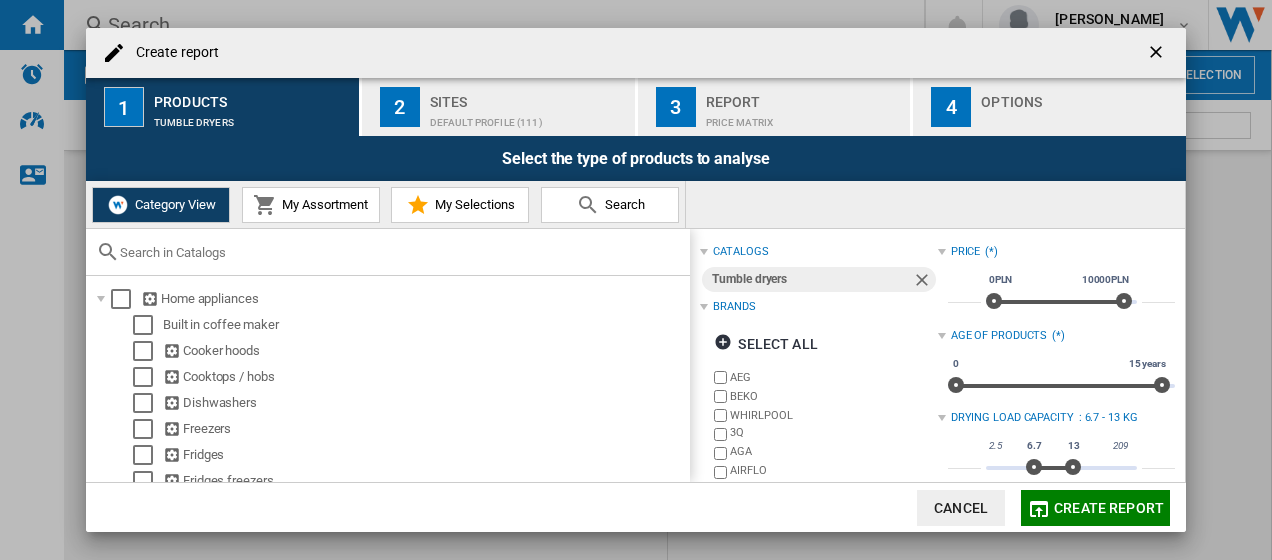 type 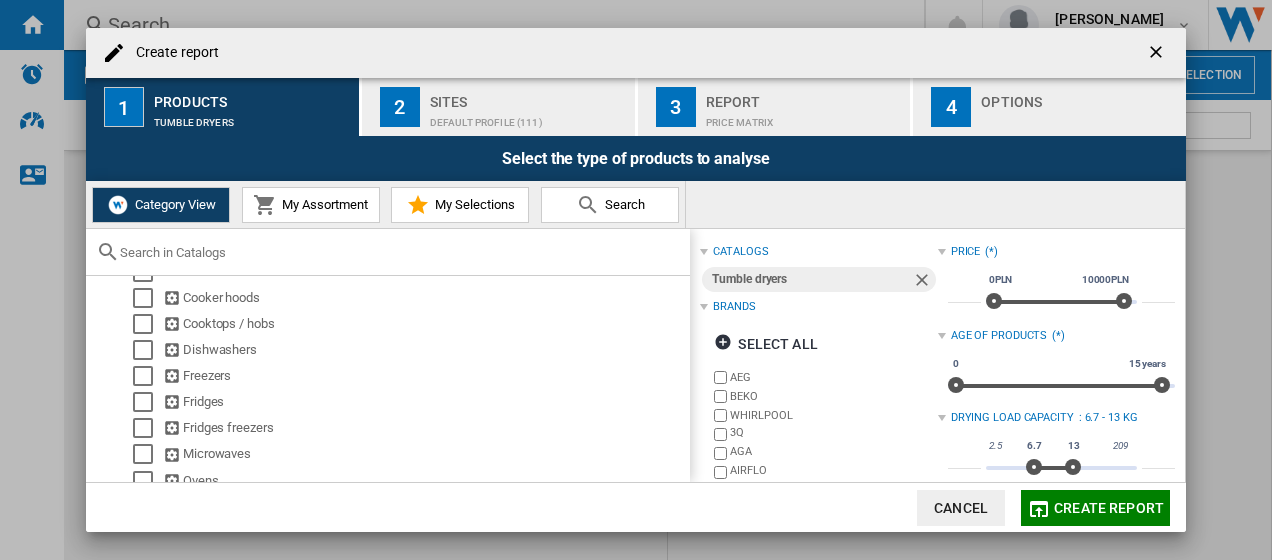 scroll, scrollTop: 0, scrollLeft: 0, axis: both 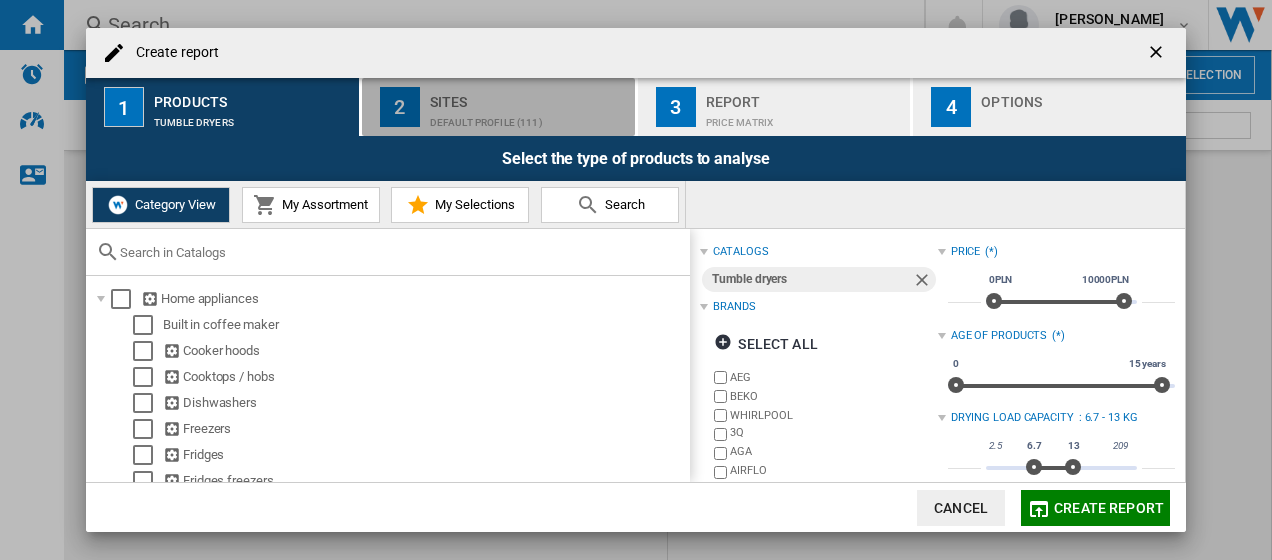 click on "Sites" at bounding box center (528, 96) 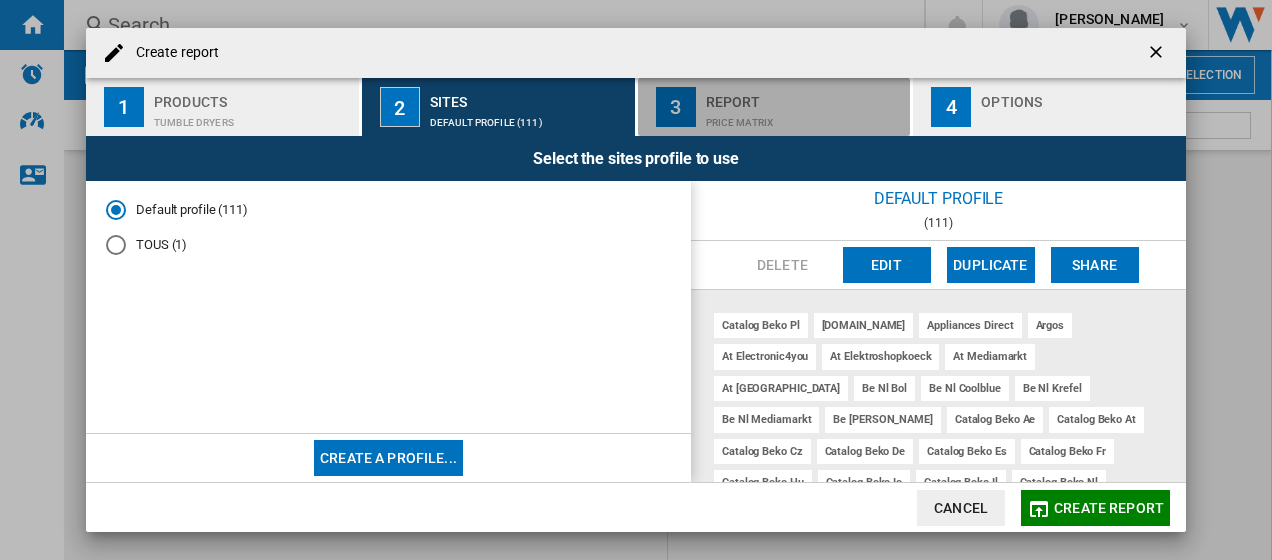 click on "Report" at bounding box center [804, 96] 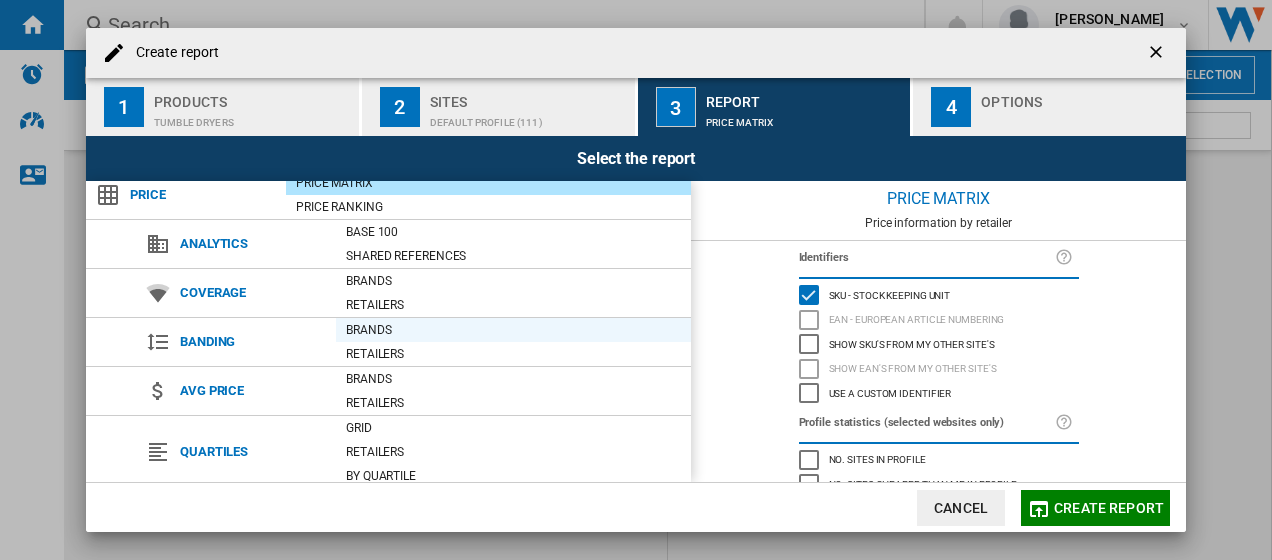 scroll, scrollTop: 0, scrollLeft: 0, axis: both 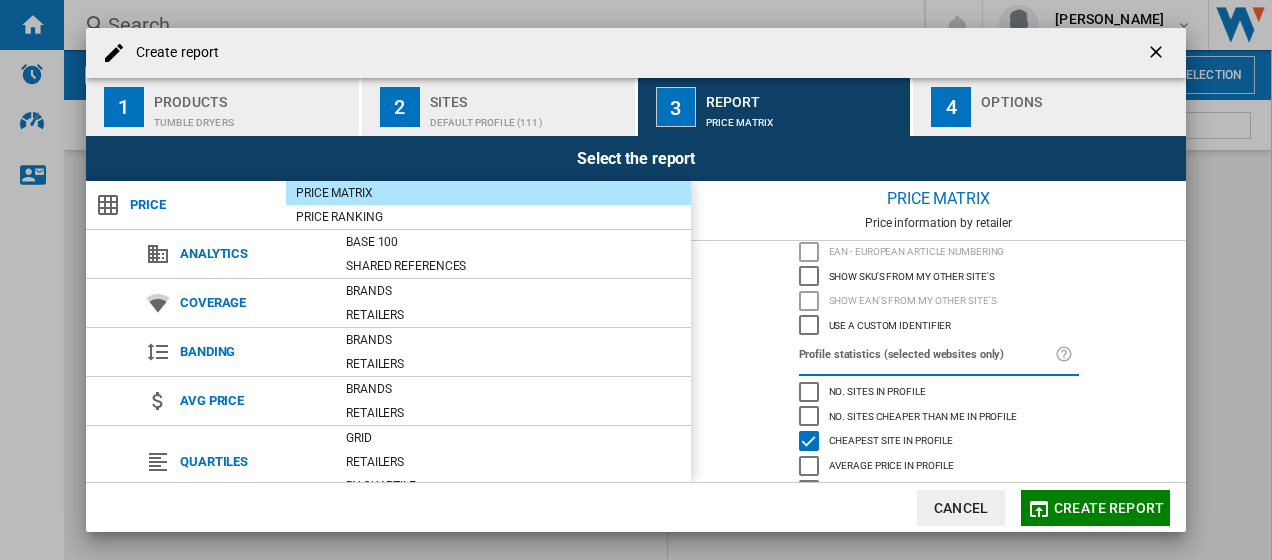 click at bounding box center (1079, 117) 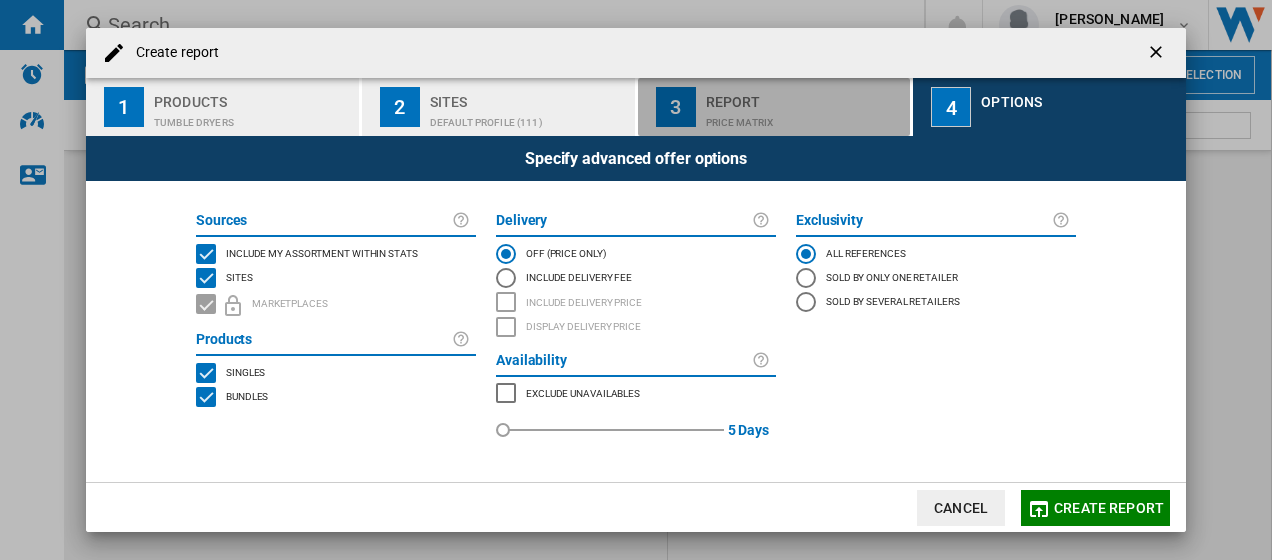 click on "Report" at bounding box center (804, 96) 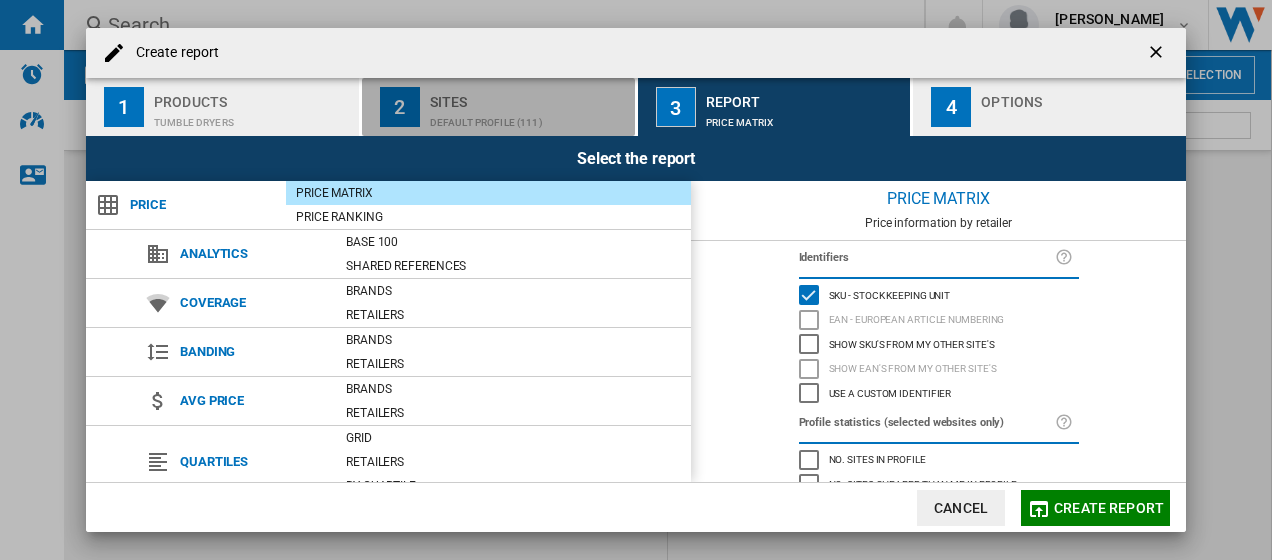 click on "Sites" at bounding box center (528, 96) 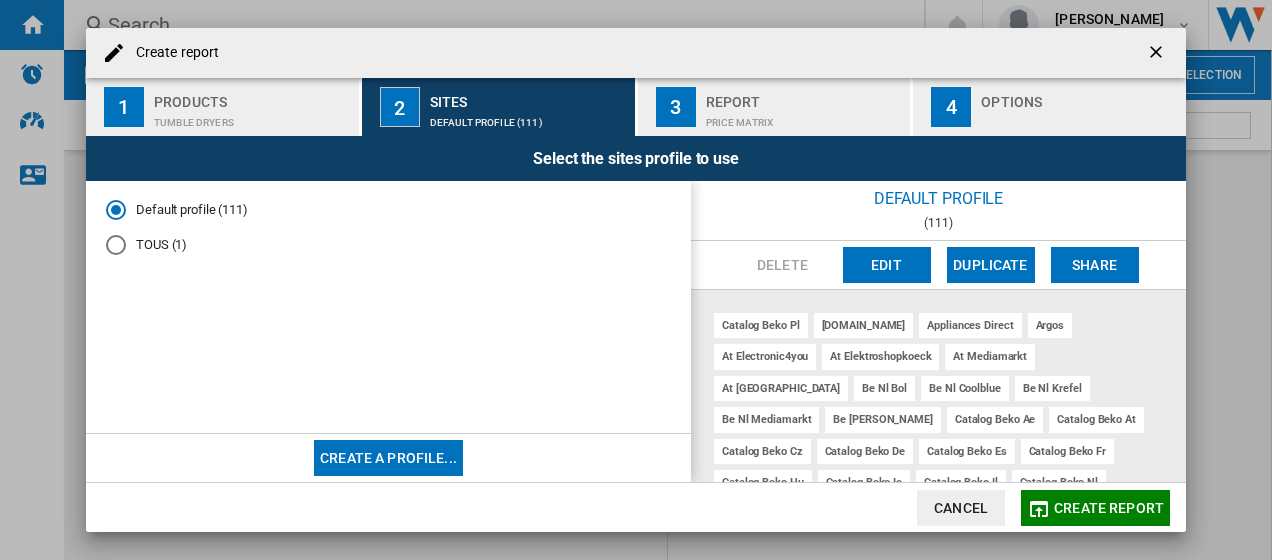 click on "Price Matrix" at bounding box center [804, 117] 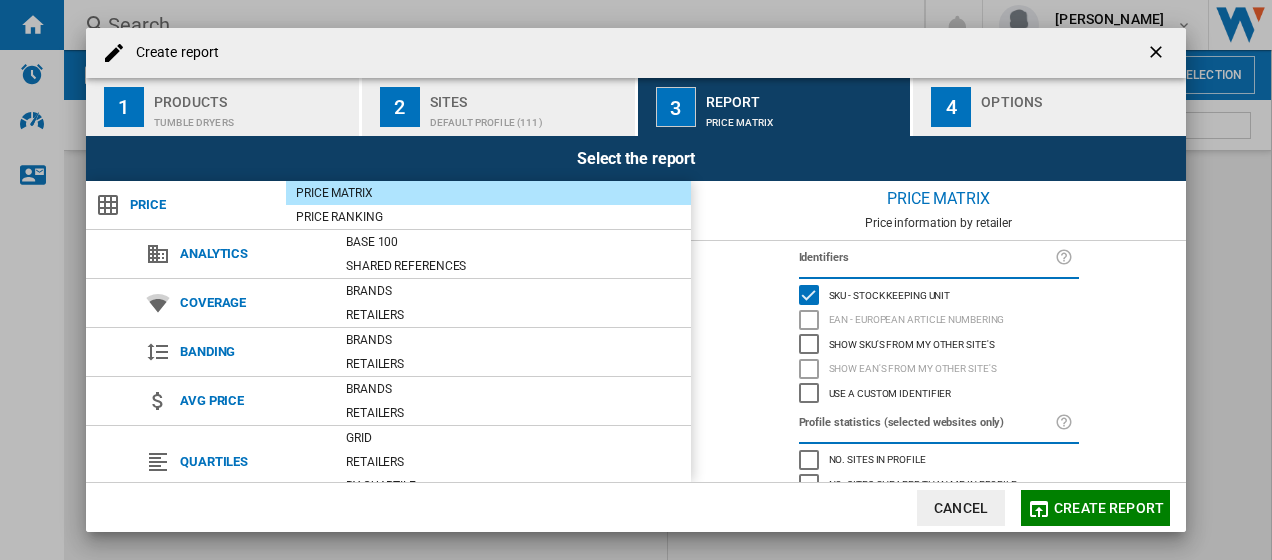 click on "Price Matrix" at bounding box center (488, 193) 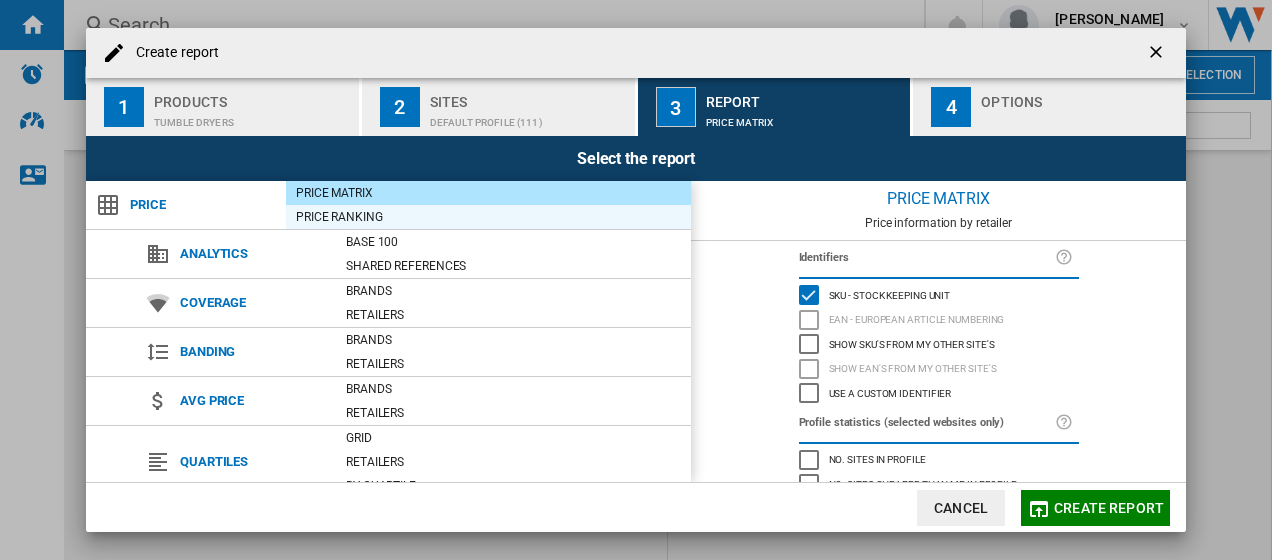 click on "Price Ranking" at bounding box center [488, 217] 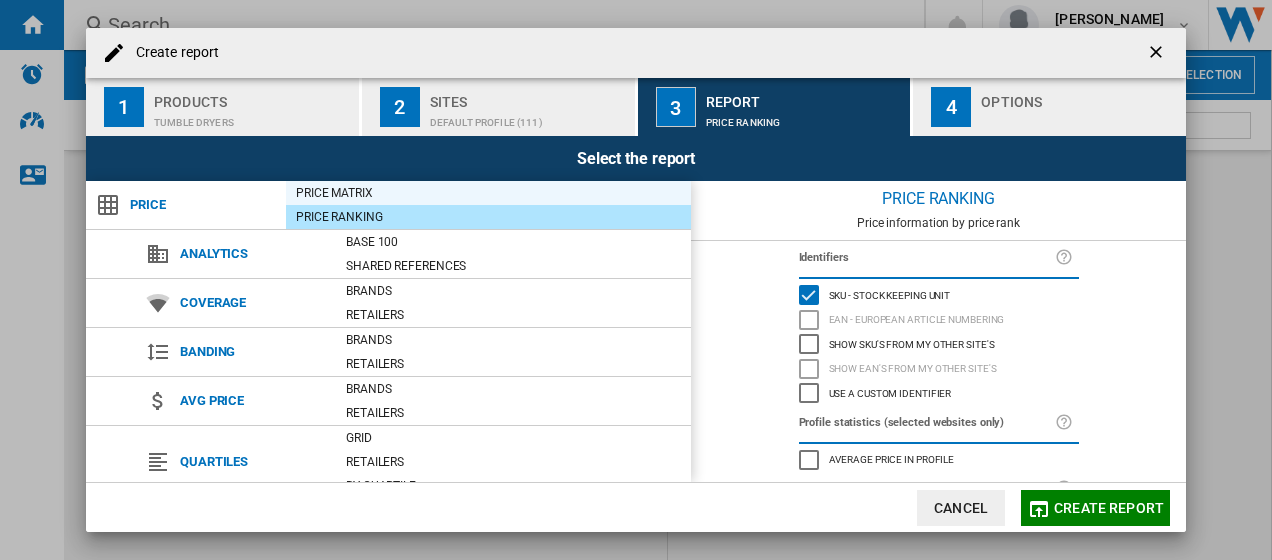click on "Price Matrix" at bounding box center (488, 193) 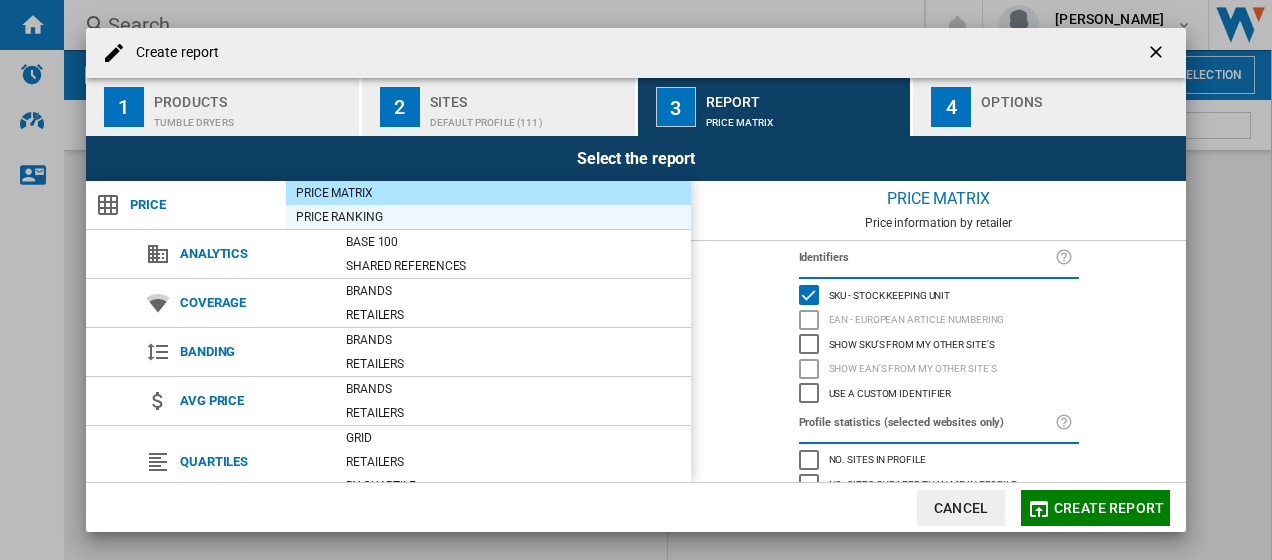 click on "Price Ranking" at bounding box center (488, 217) 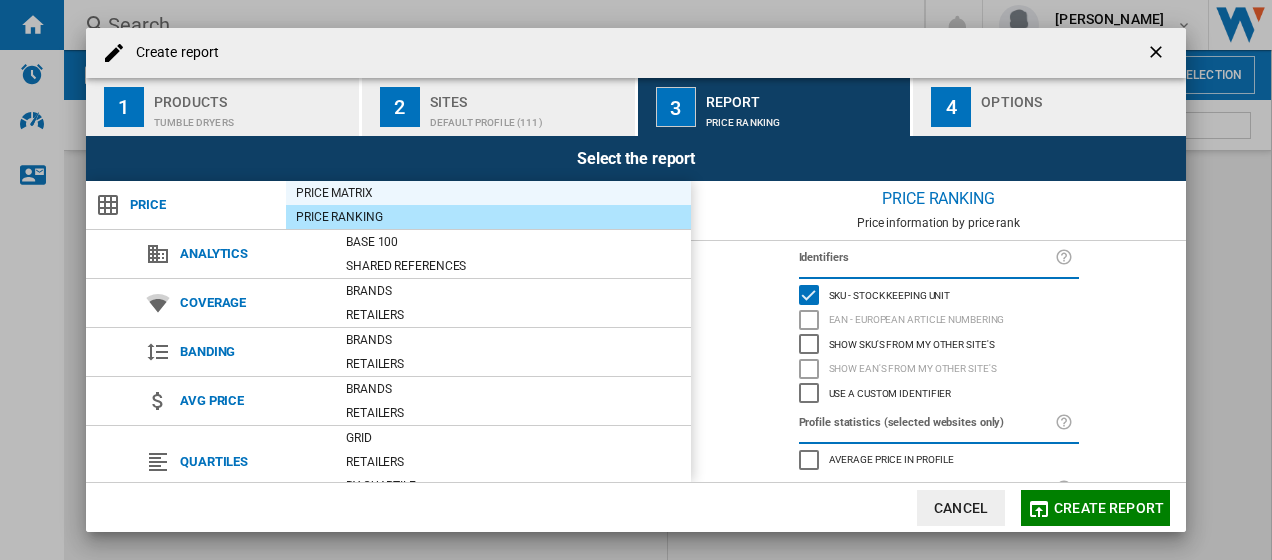 click on "Price Matrix" at bounding box center (488, 193) 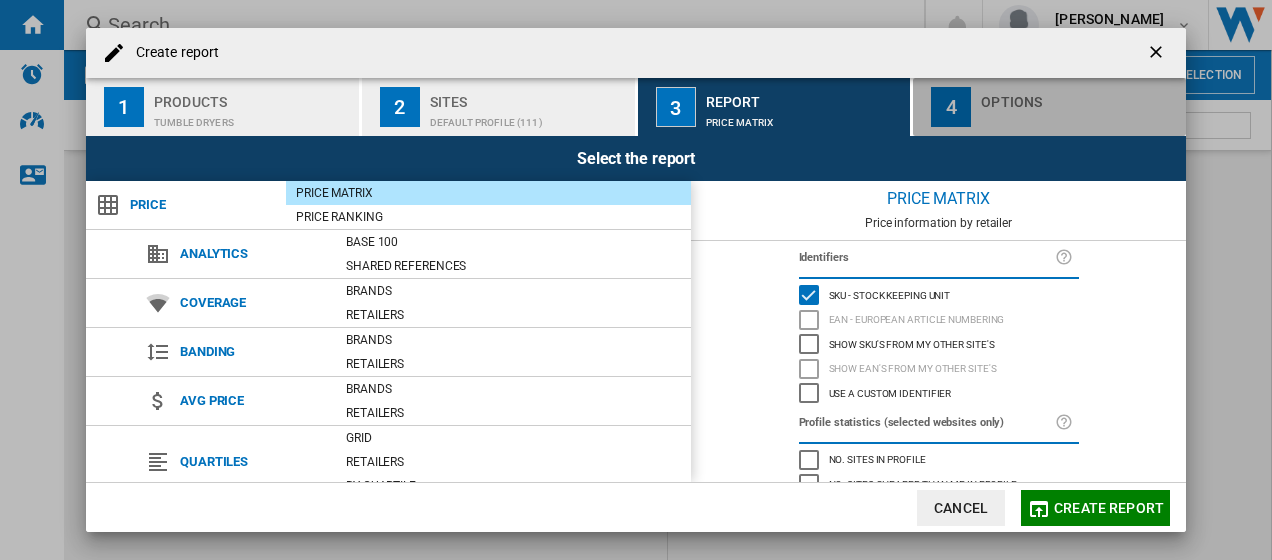 click on "Options" at bounding box center (1079, 96) 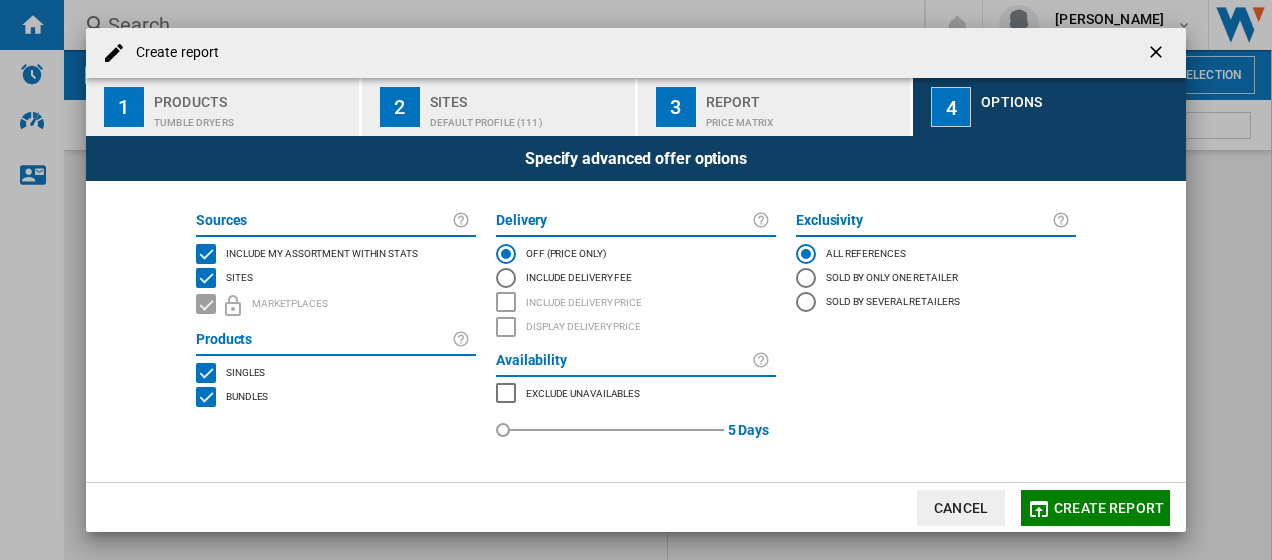 click on "Create report" 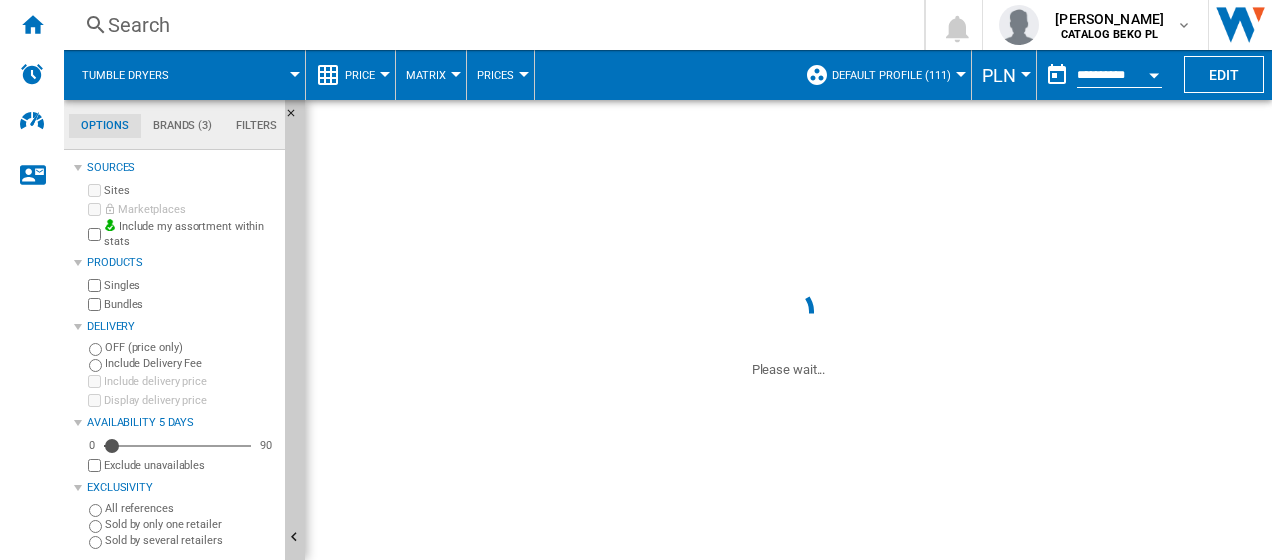click on "PLN" at bounding box center (999, 75) 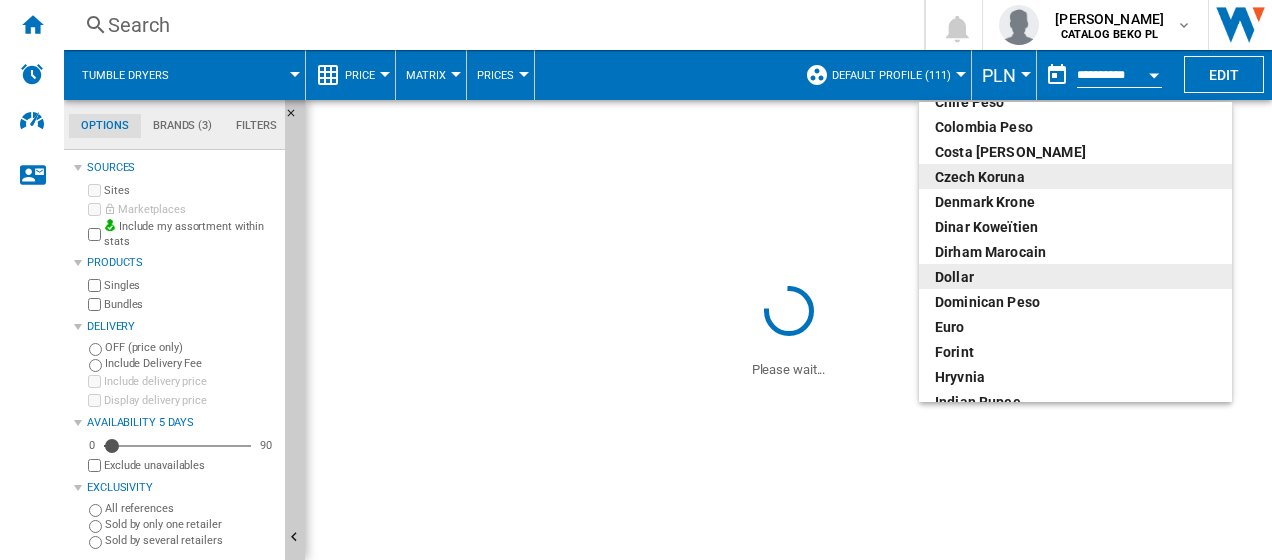 scroll, scrollTop: 200, scrollLeft: 0, axis: vertical 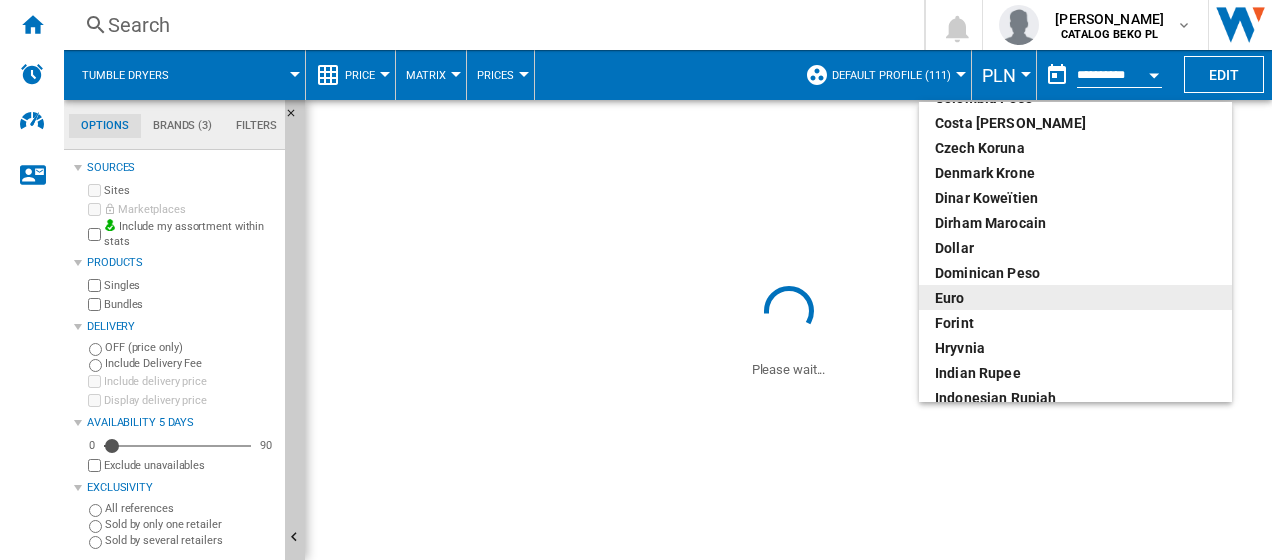 click on "euro" at bounding box center [1075, 297] 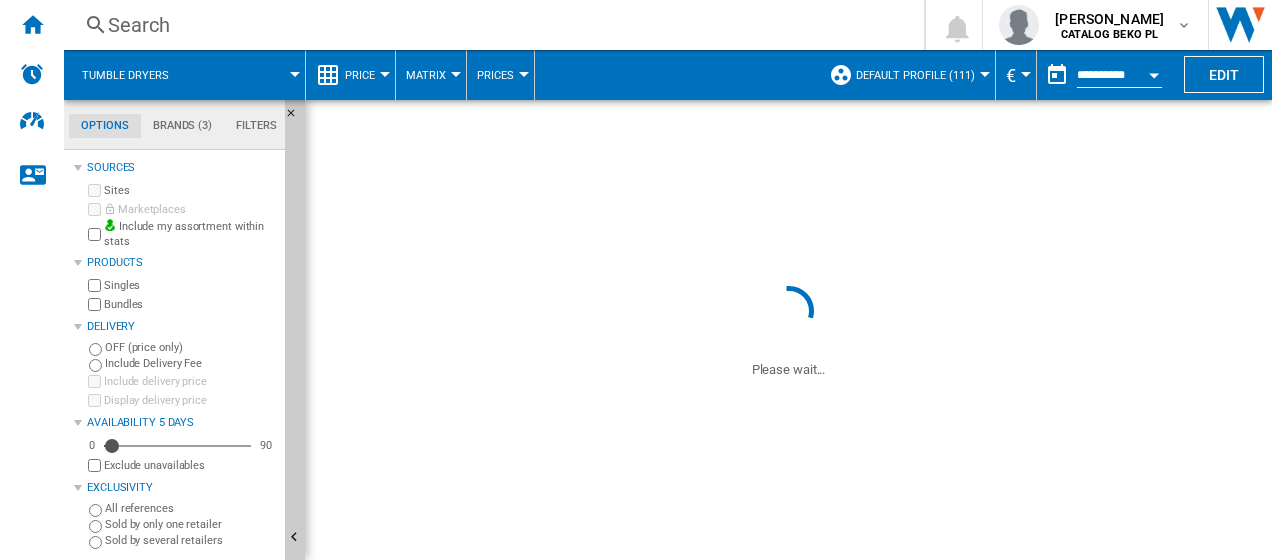click at bounding box center (1154, 72) 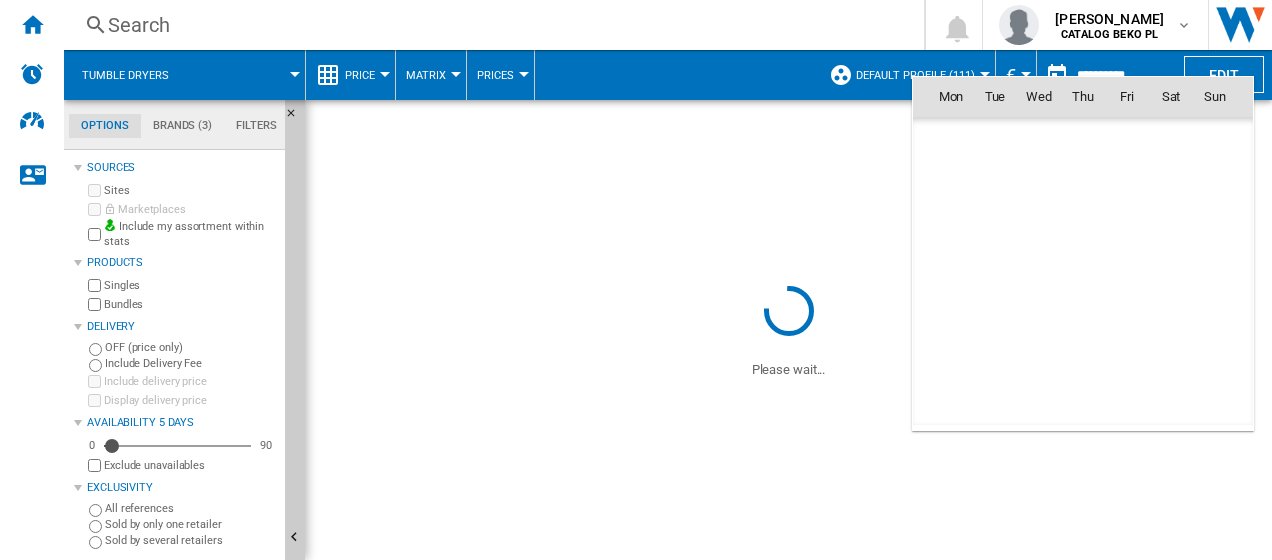 scroll, scrollTop: 9540, scrollLeft: 0, axis: vertical 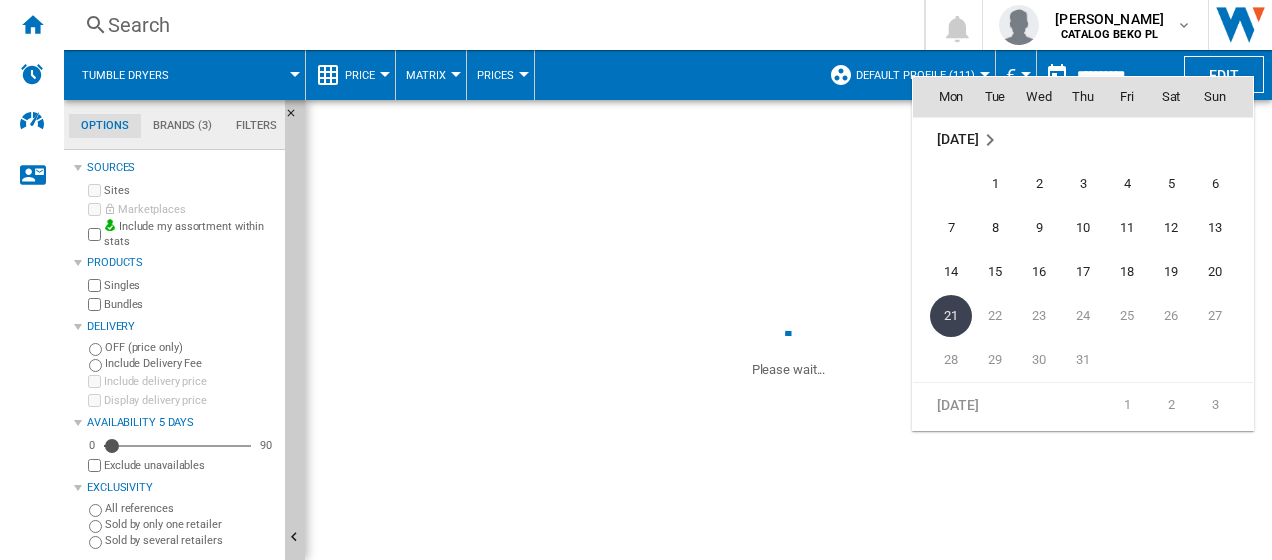click at bounding box center (636, 280) 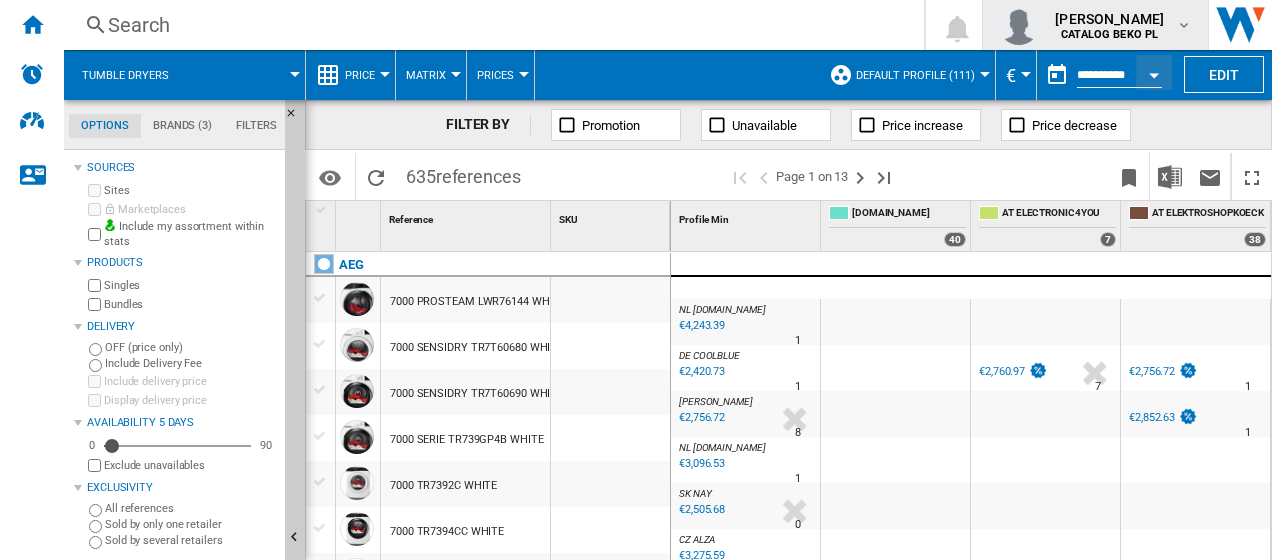 click at bounding box center (1184, 25) 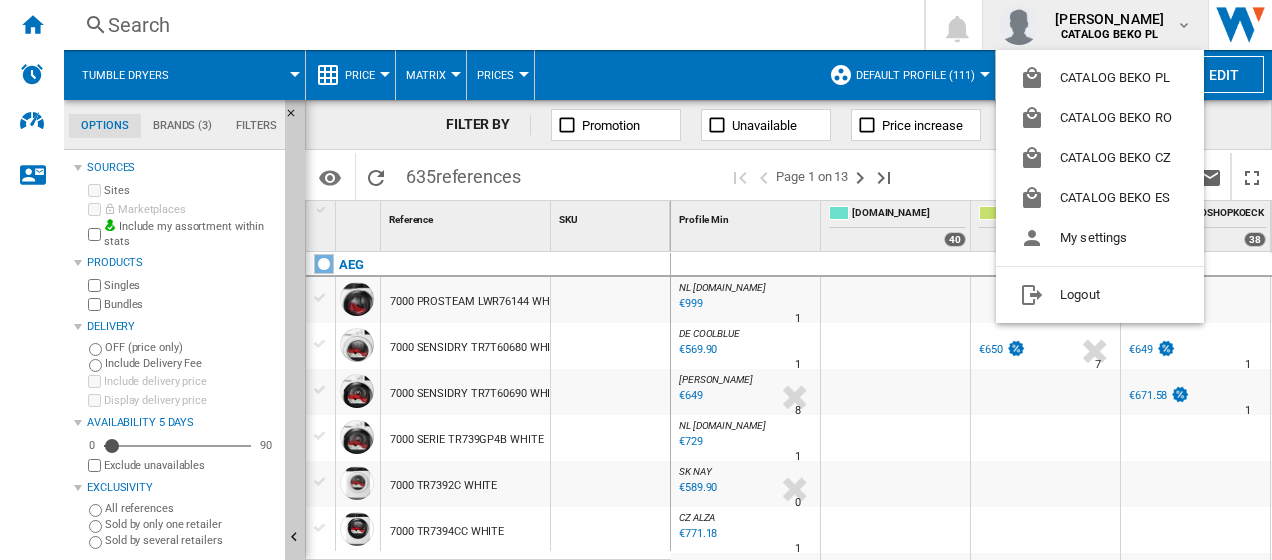 click at bounding box center [636, 280] 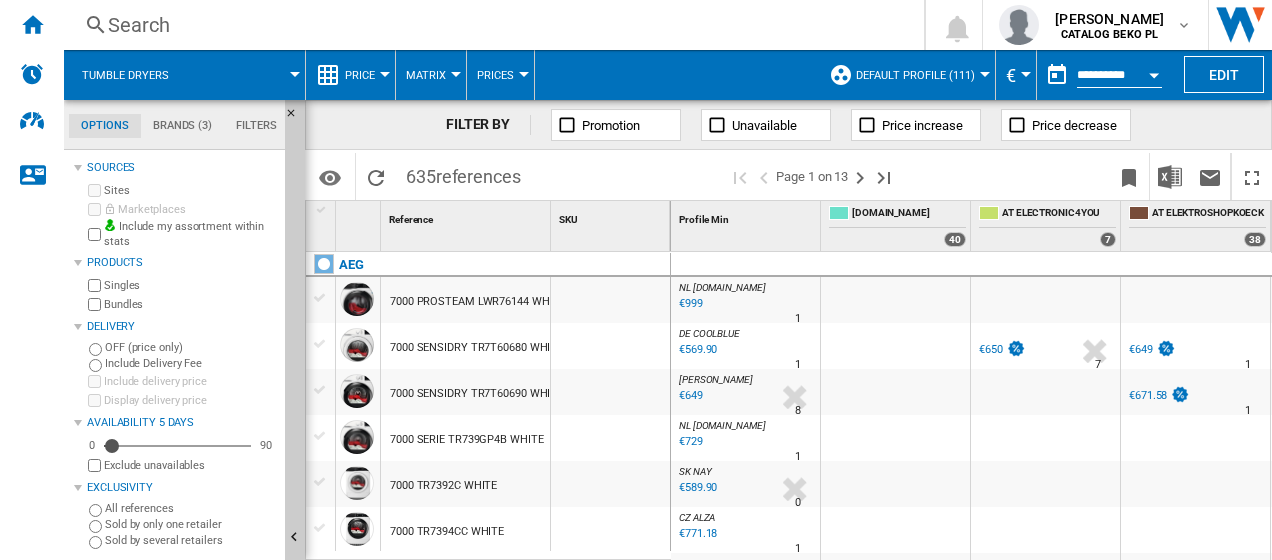 scroll, scrollTop: 200, scrollLeft: 0, axis: vertical 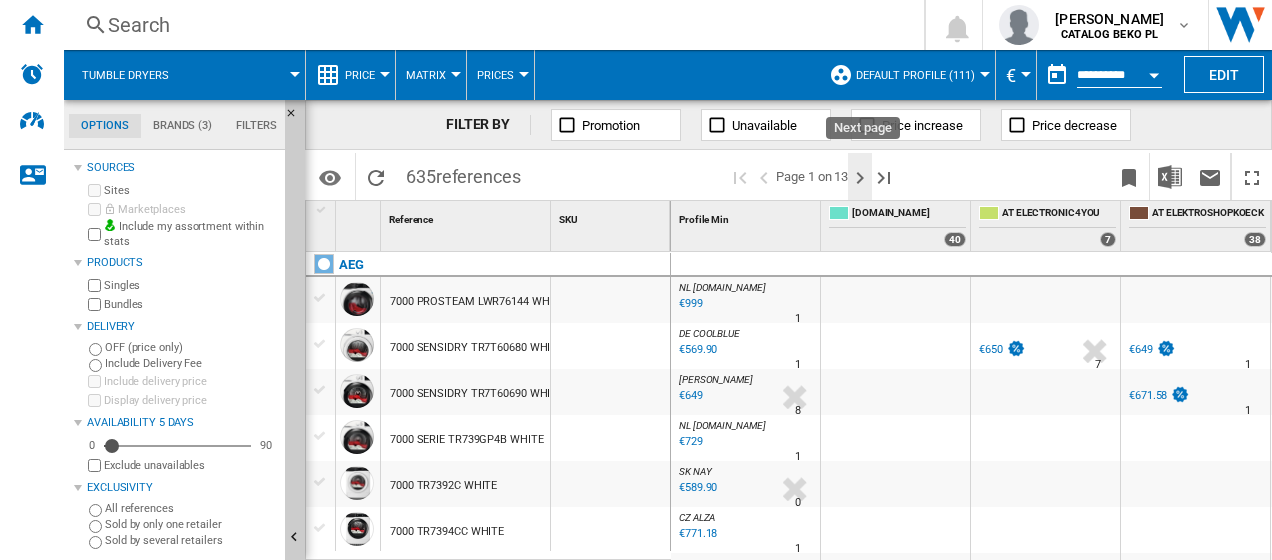click at bounding box center [860, 178] 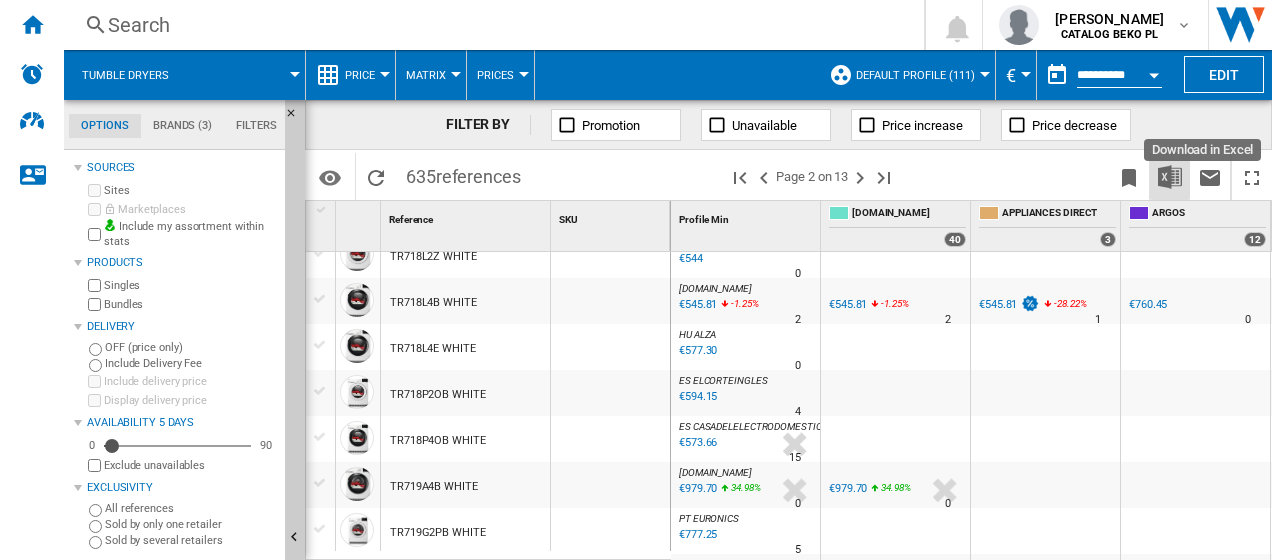 click at bounding box center (1170, 177) 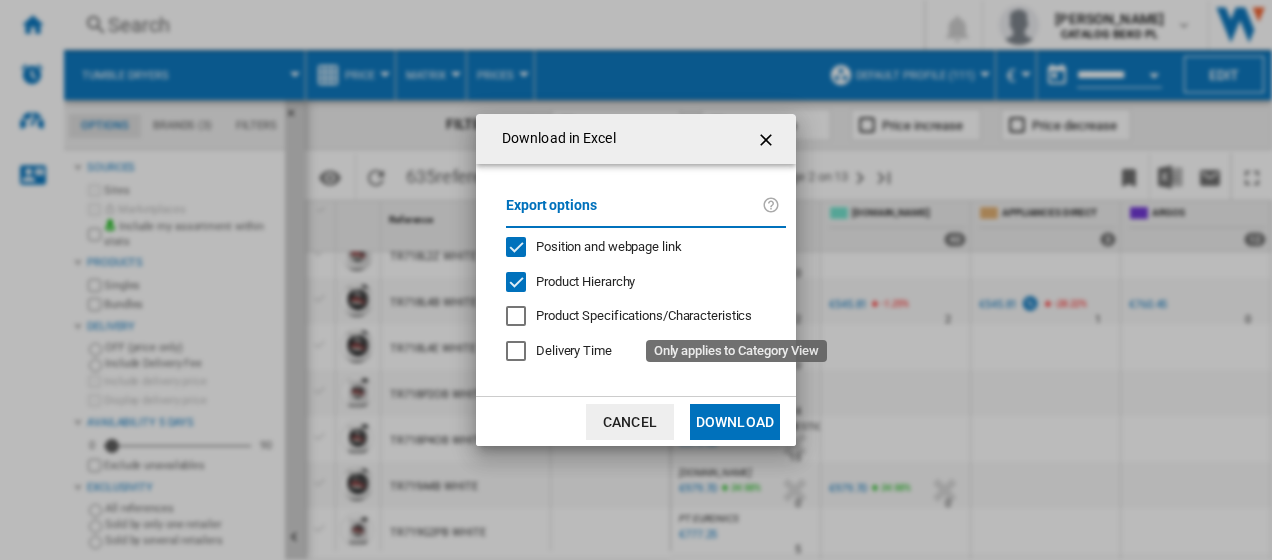 click on "Product Specifications/Characteristics" 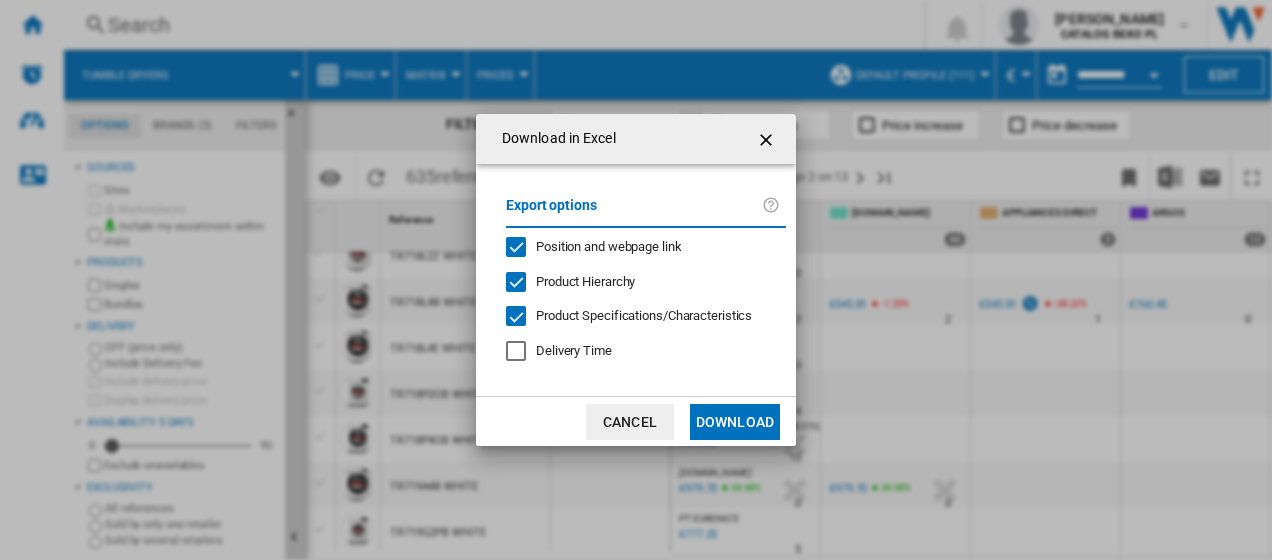 click on "Position and webpage link" 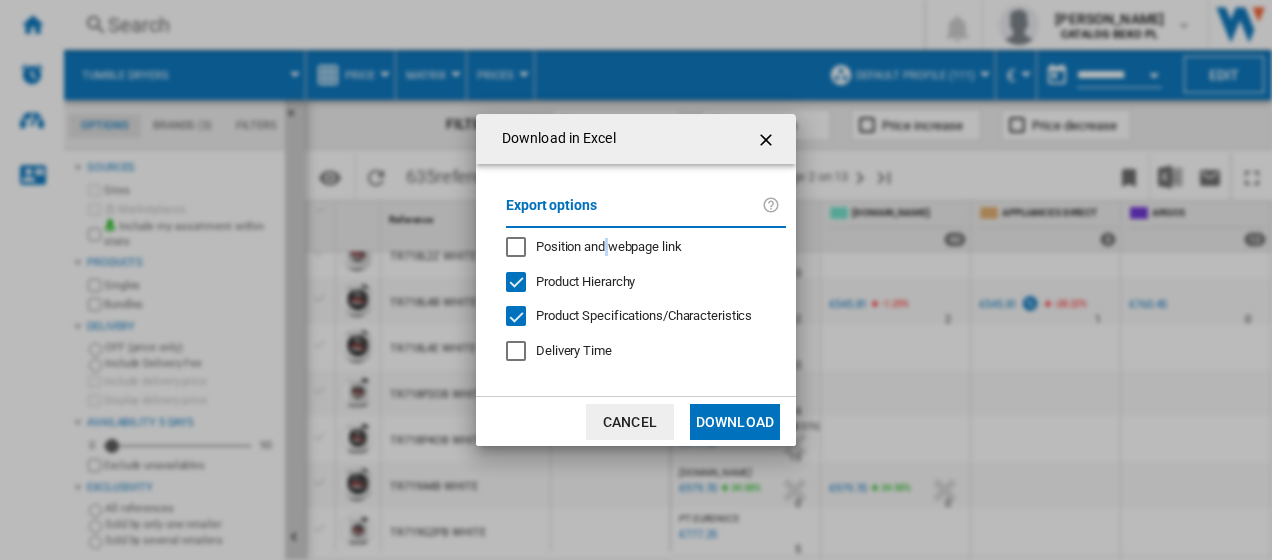 click on "Position and webpage link" 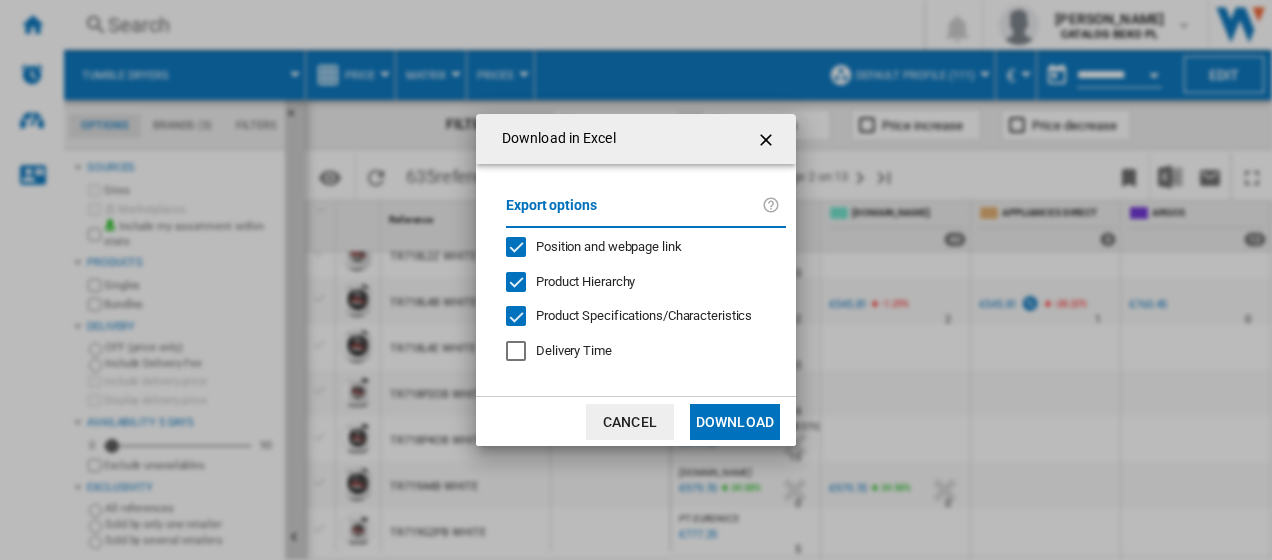 click on "Product Hierarchy" 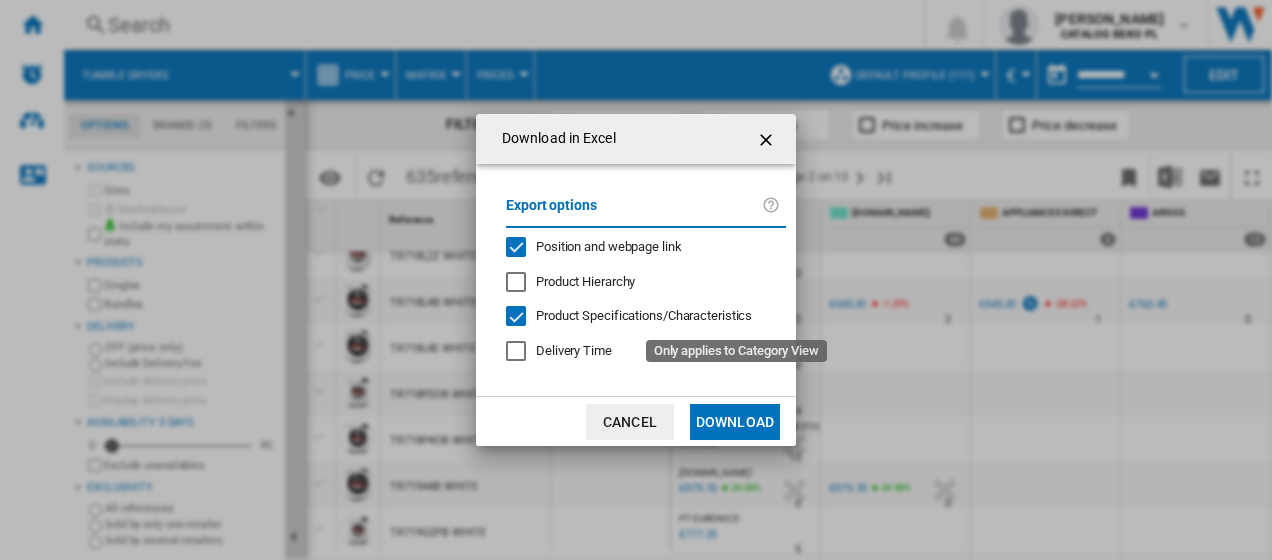 click on "Product Specifications/Characteristics" 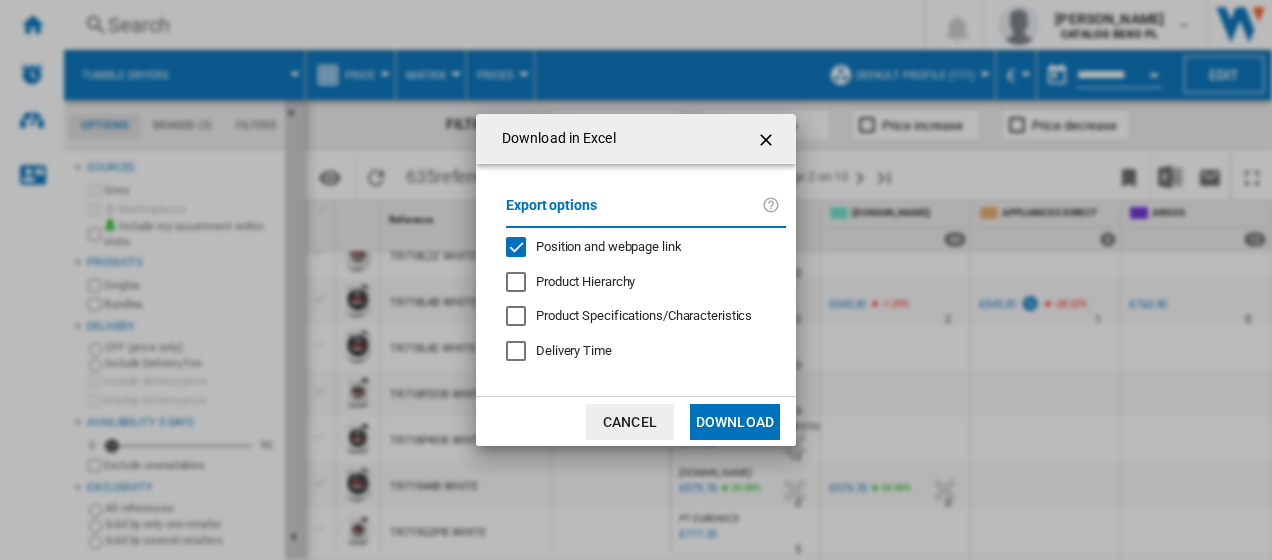 click on "Delivery Time" 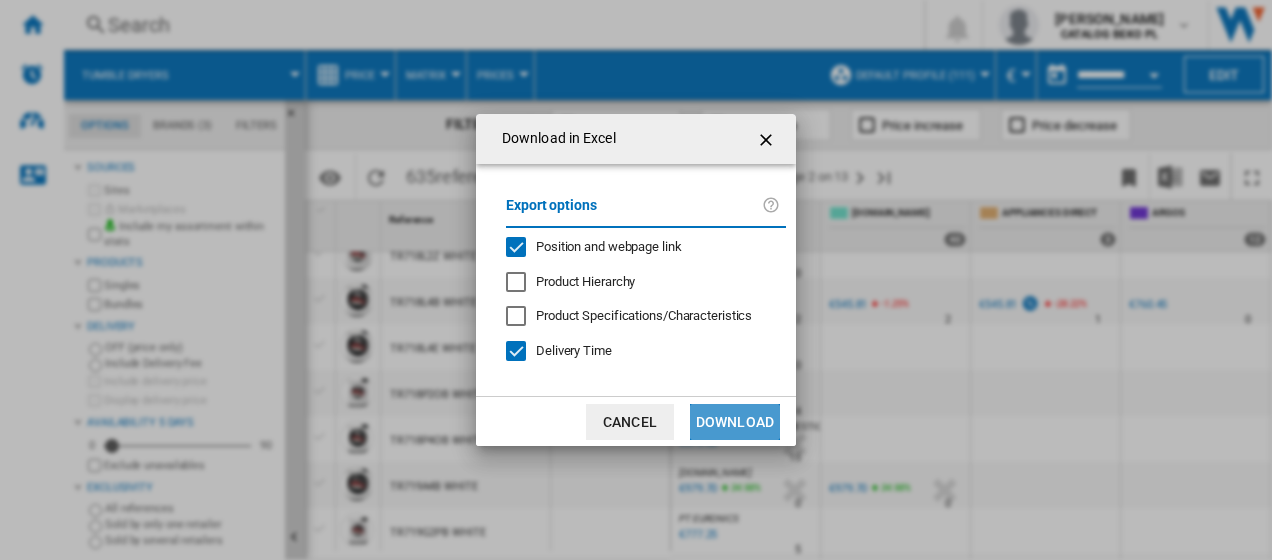 click on "Download" 